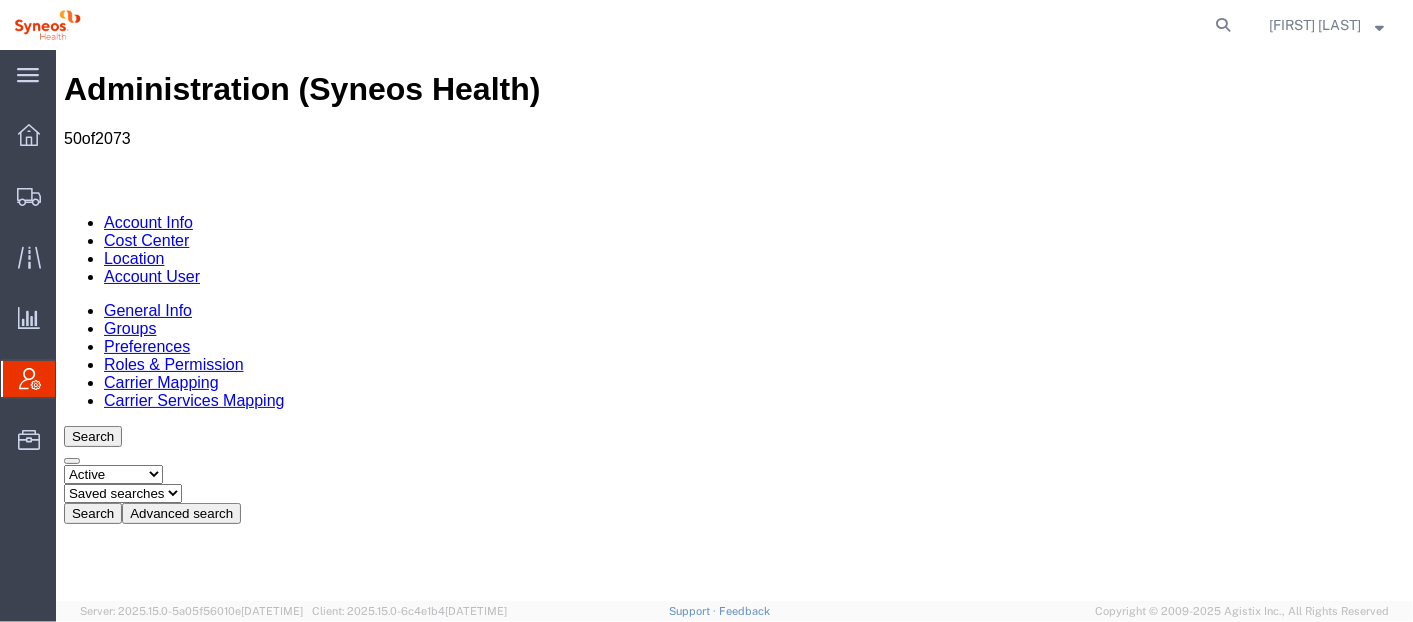 scroll, scrollTop: 0, scrollLeft: 0, axis: both 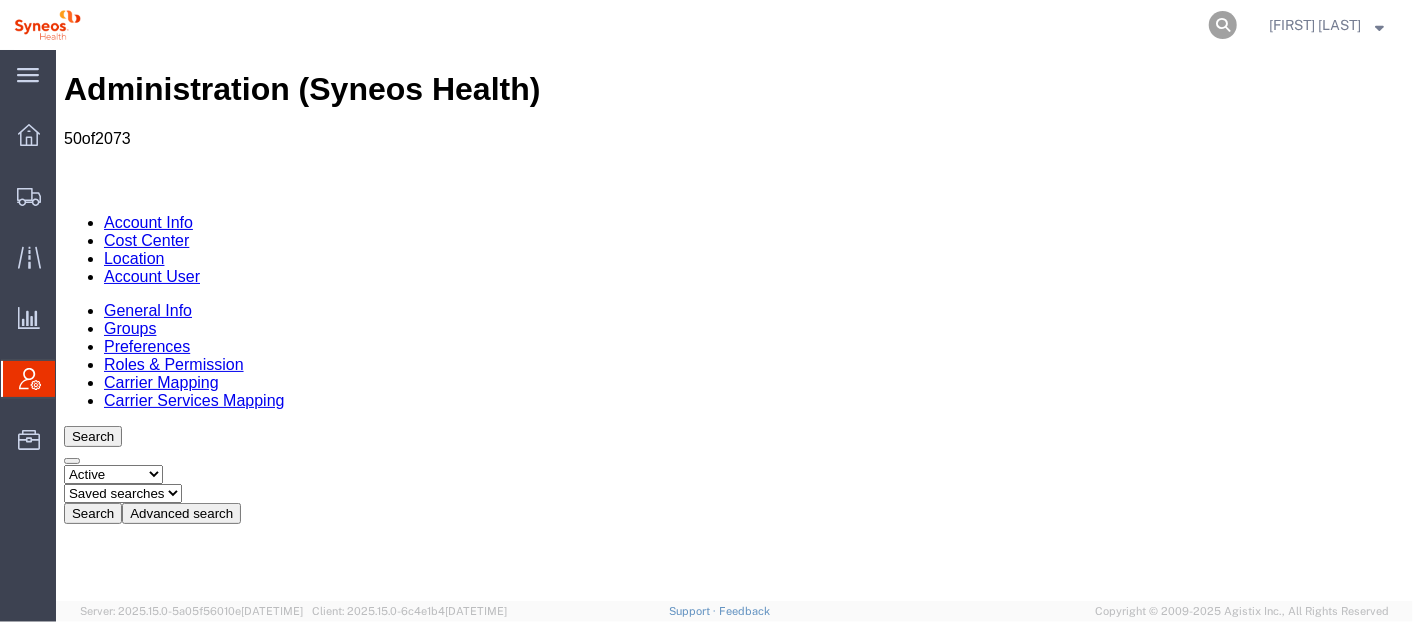 click 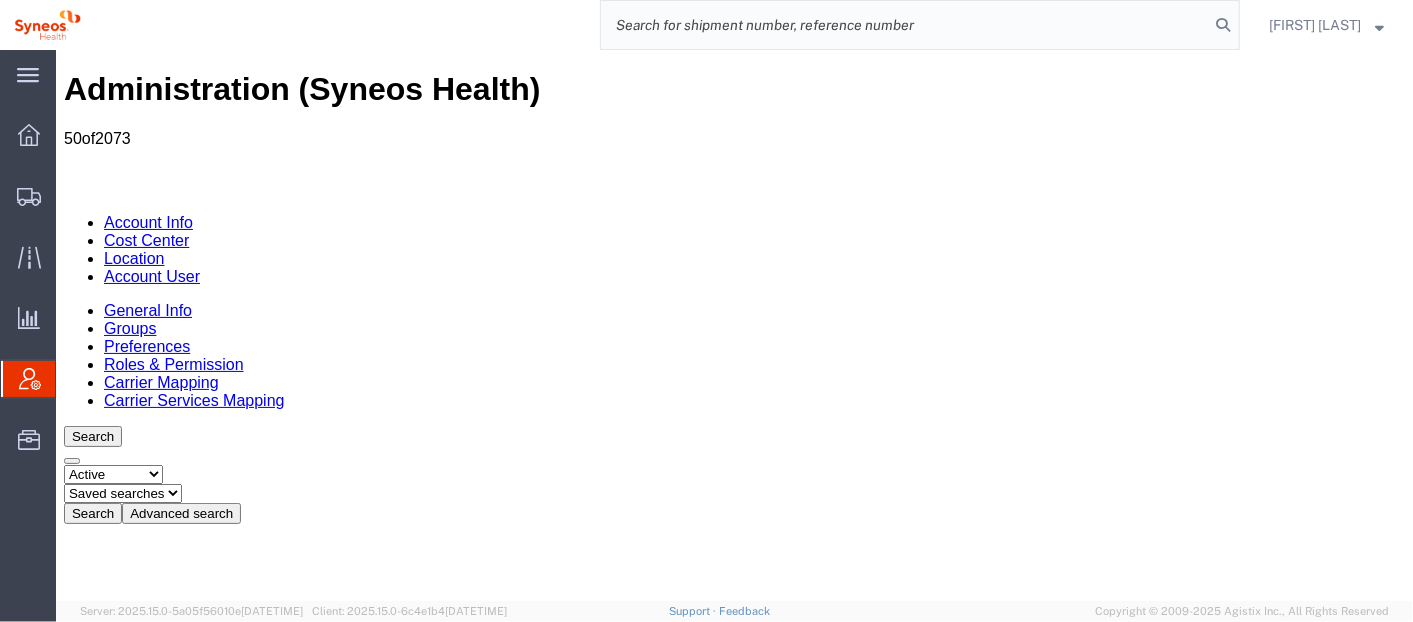 paste on "[NUMBER]" 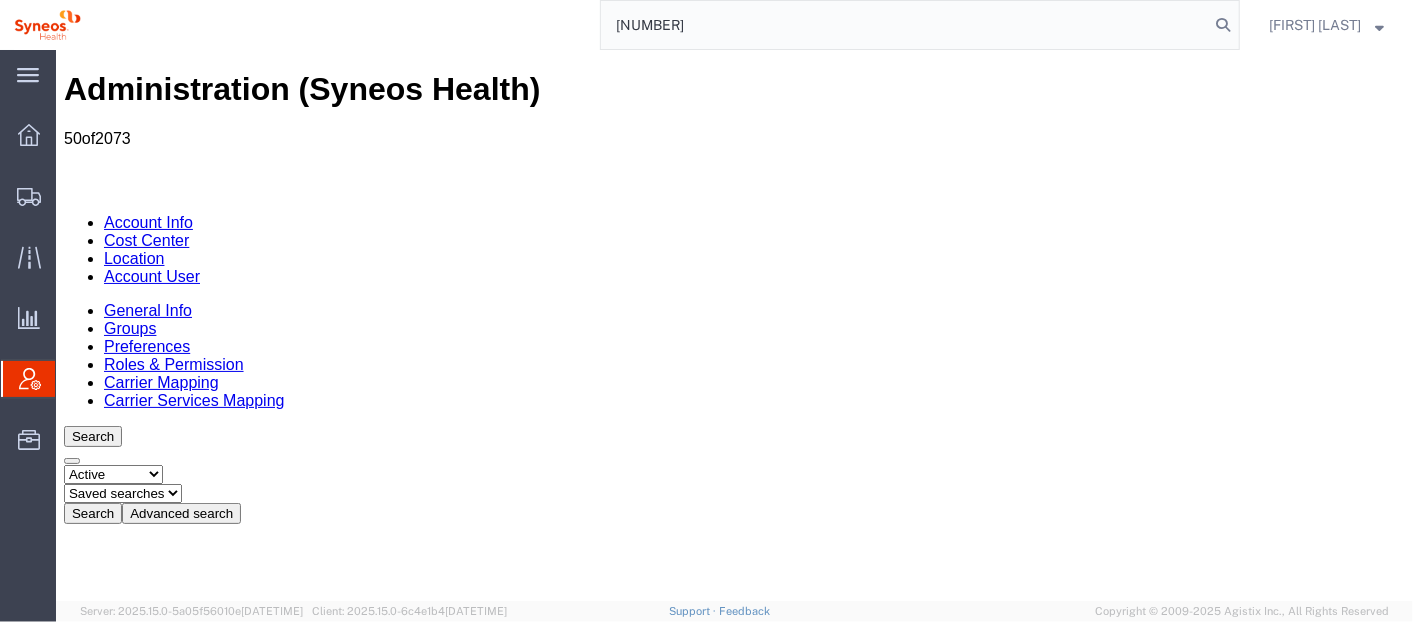 type on "[NUMBER]" 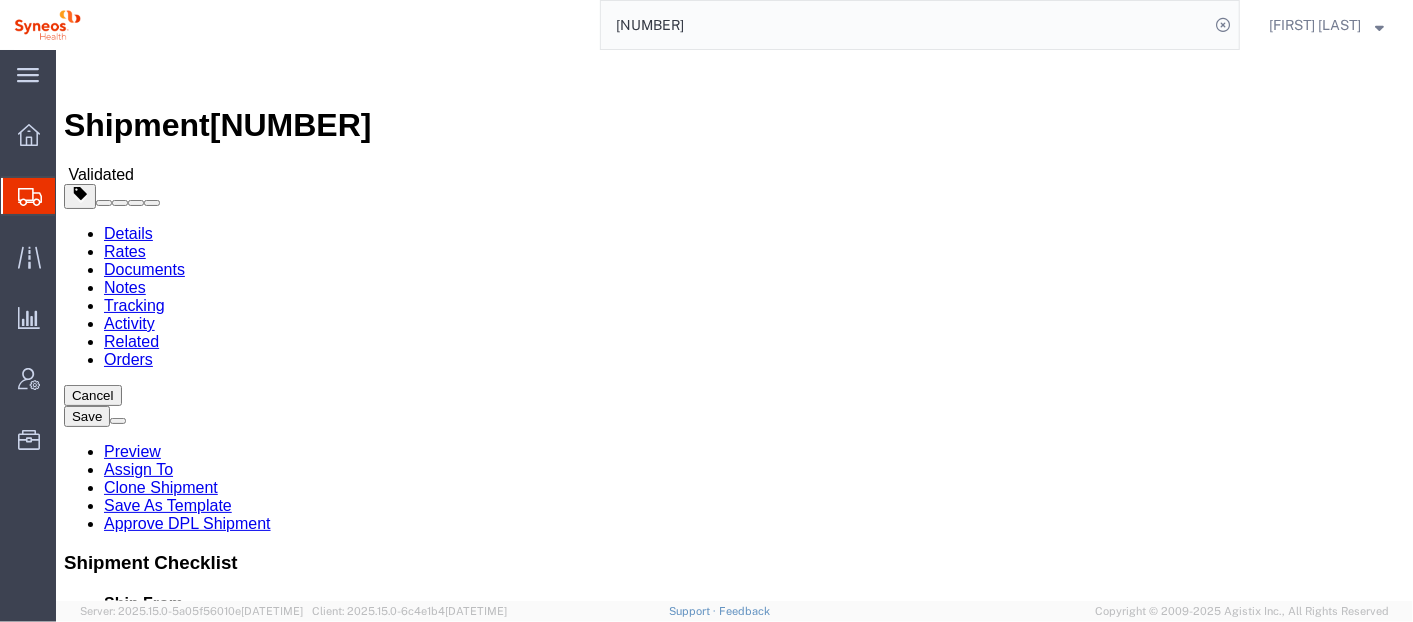 select 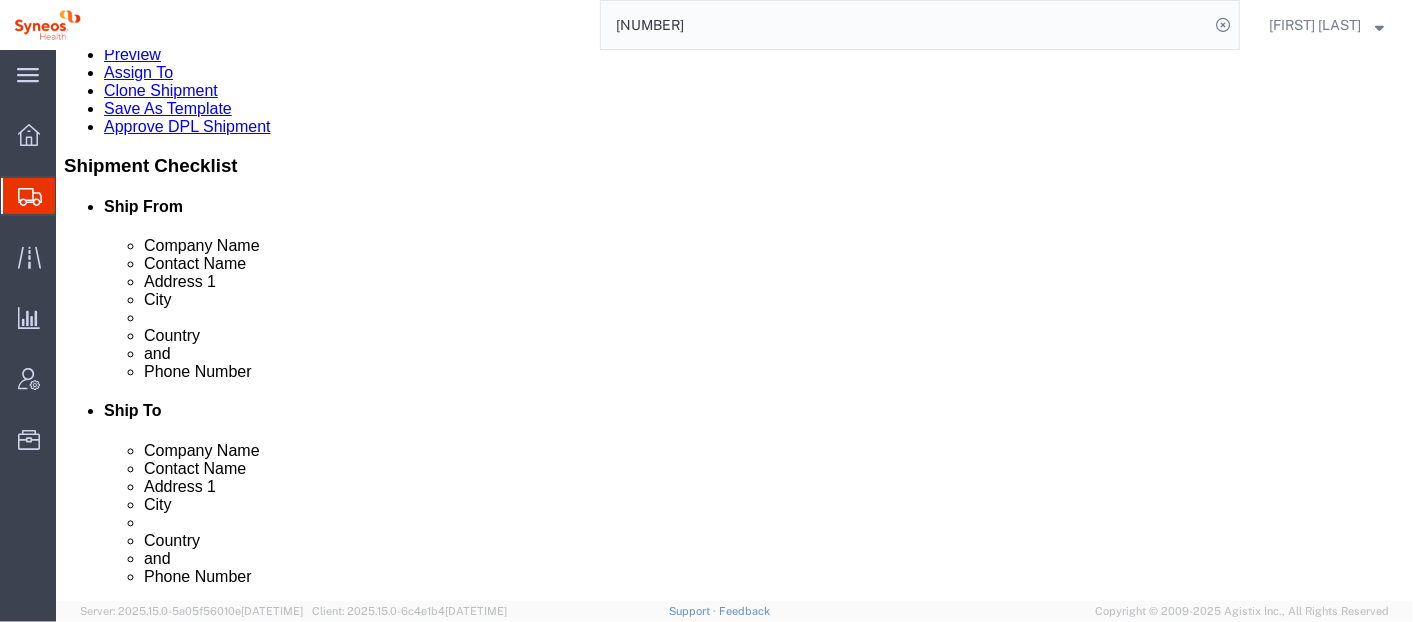 scroll, scrollTop: 410, scrollLeft: 0, axis: vertical 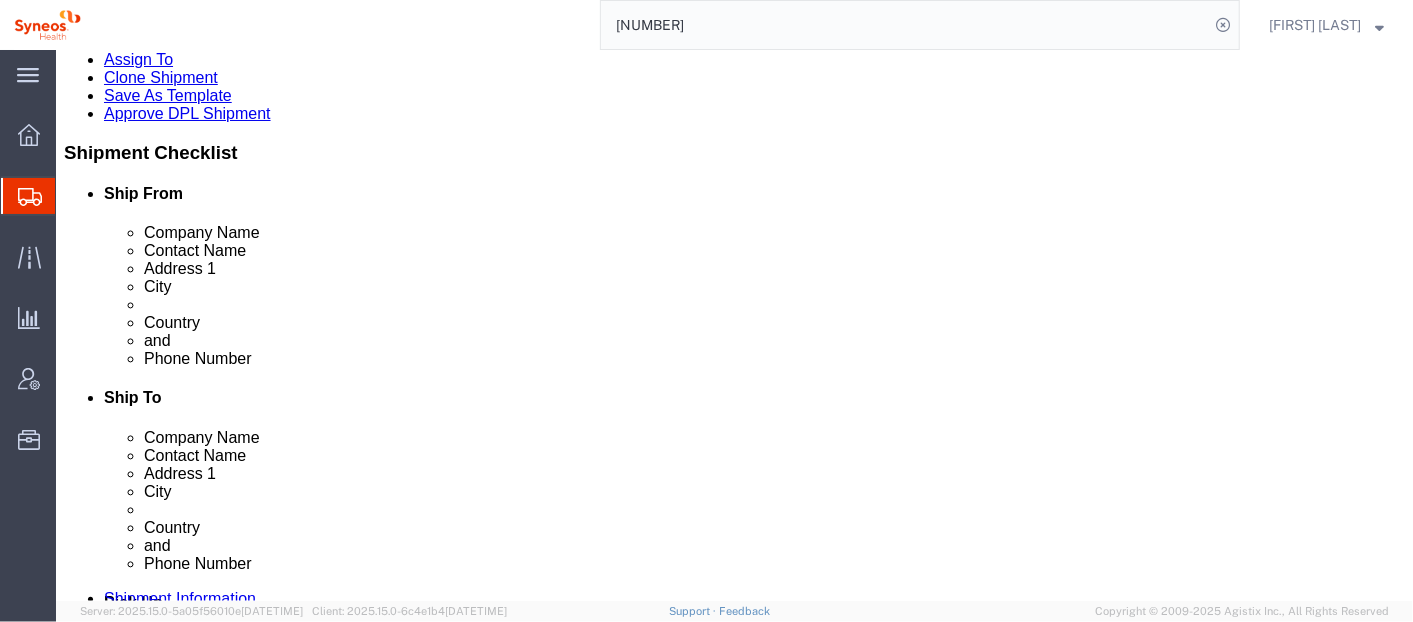 click on "ADDITIONAL INFORMATION" 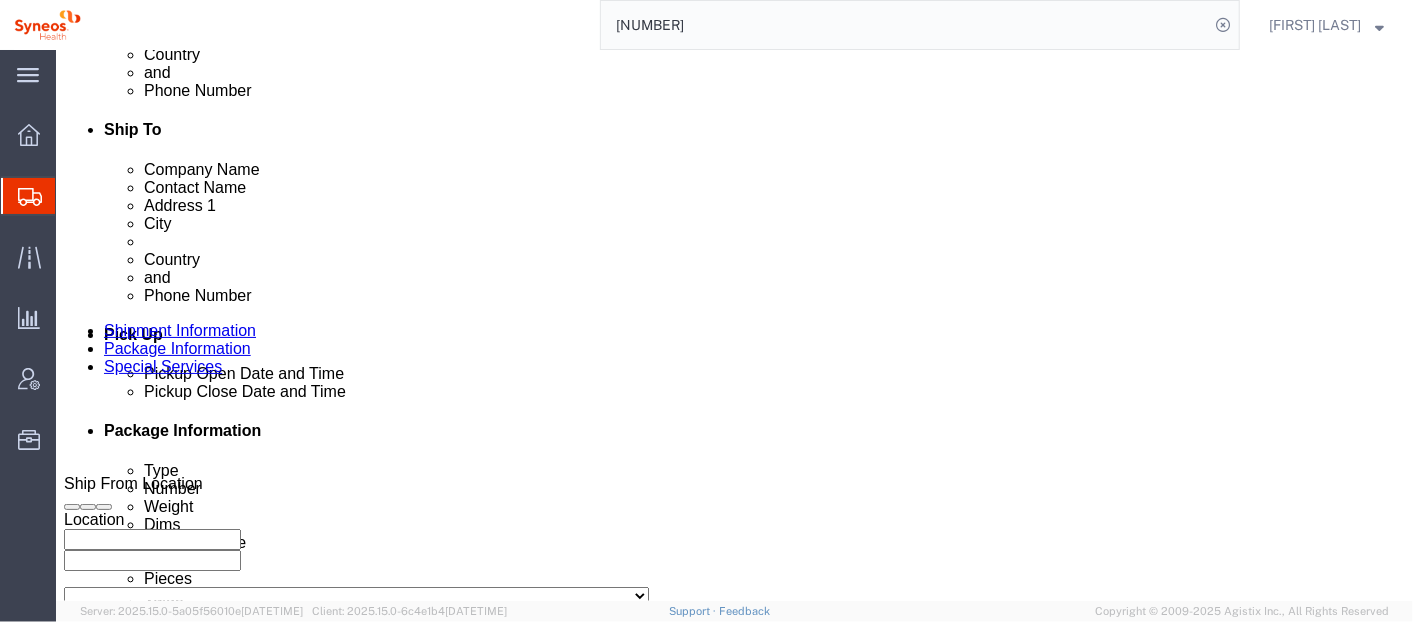 scroll, scrollTop: 687, scrollLeft: 0, axis: vertical 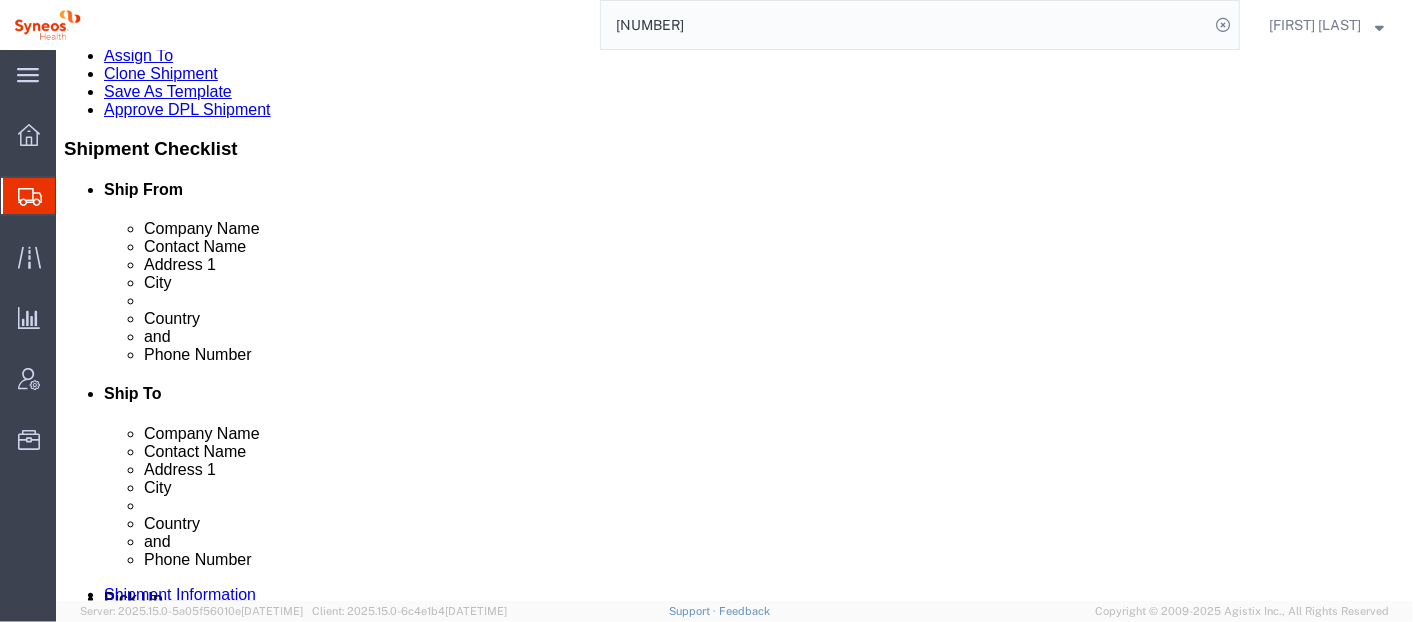 click on "ADDITIONAL INFORMATION" 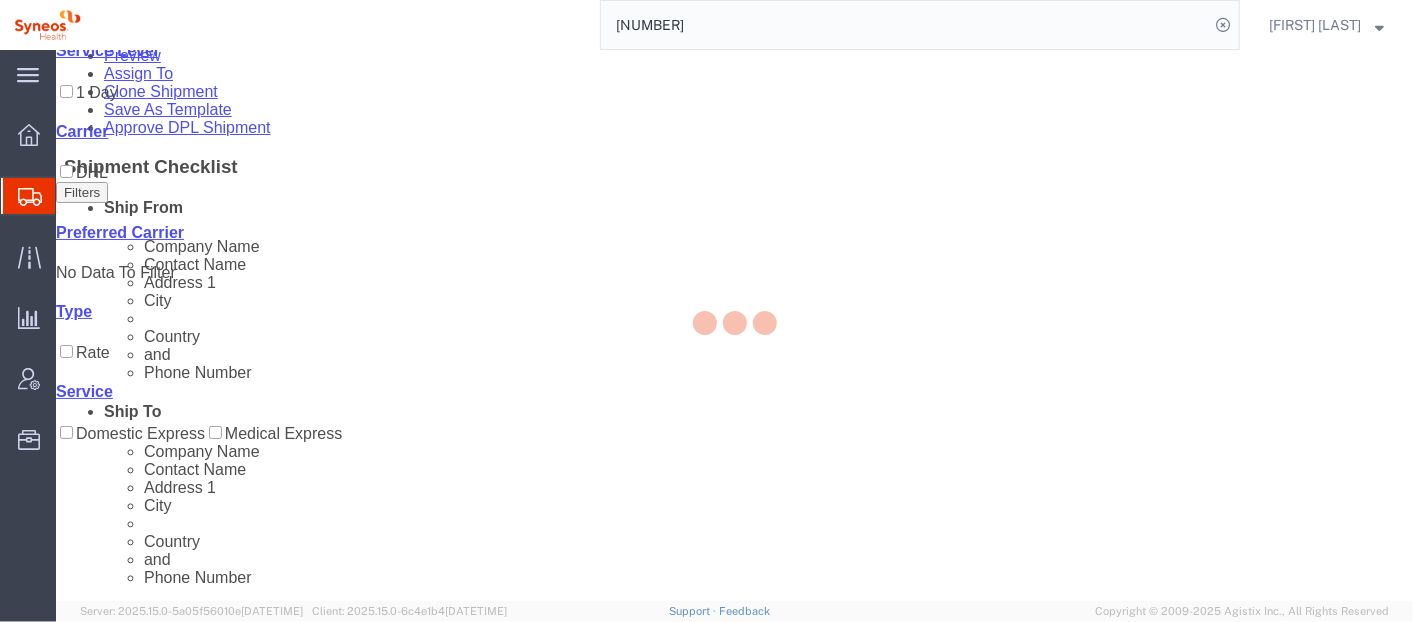 scroll, scrollTop: 0, scrollLeft: 0, axis: both 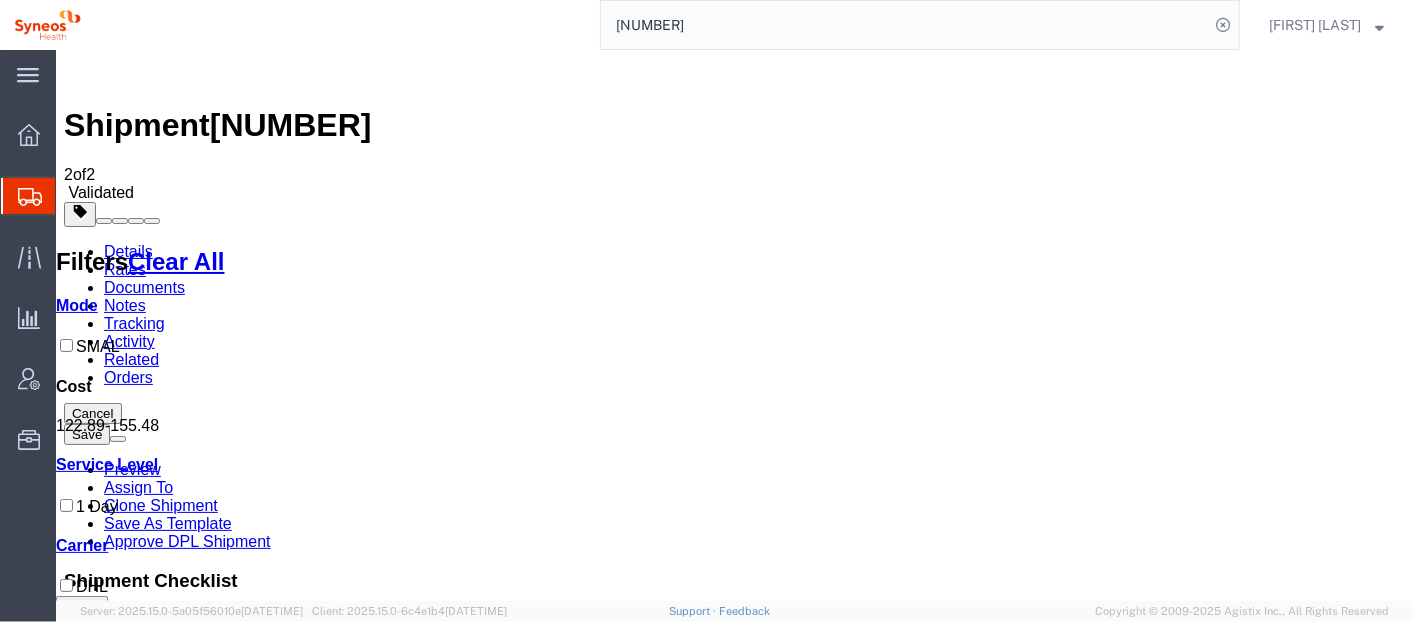 click on "Details" at bounding box center (127, 250) 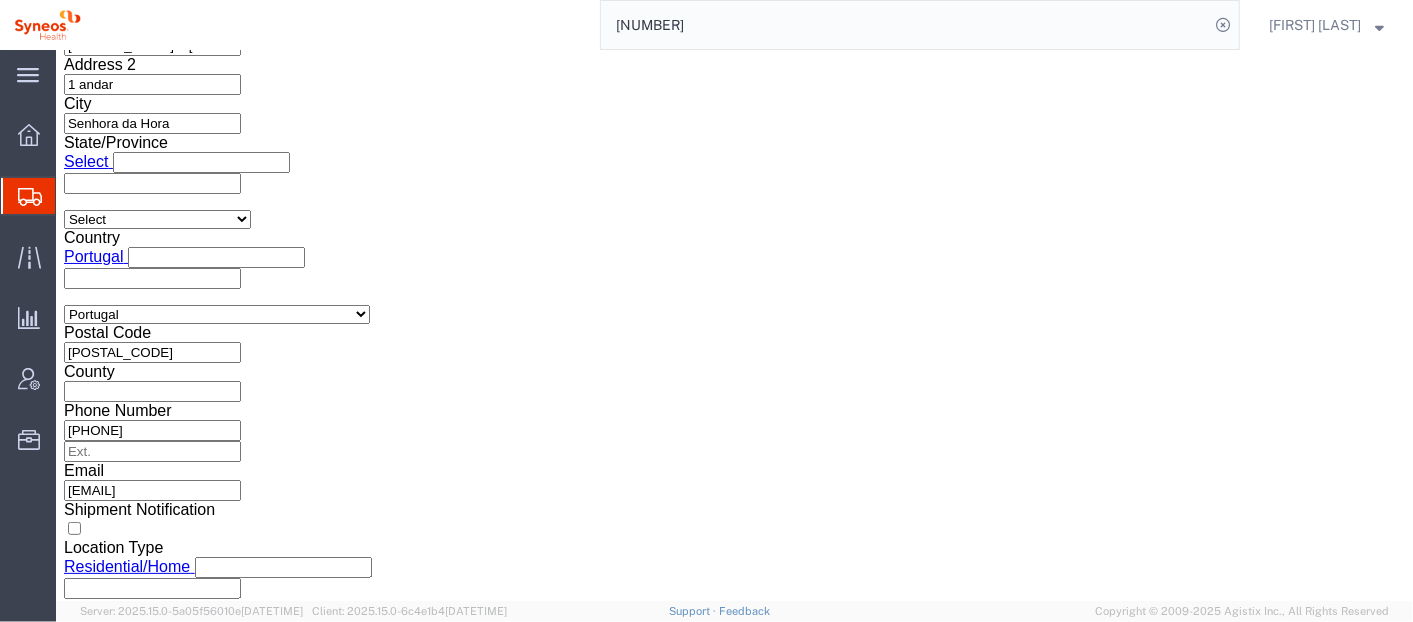 scroll, scrollTop: 1408, scrollLeft: 0, axis: vertical 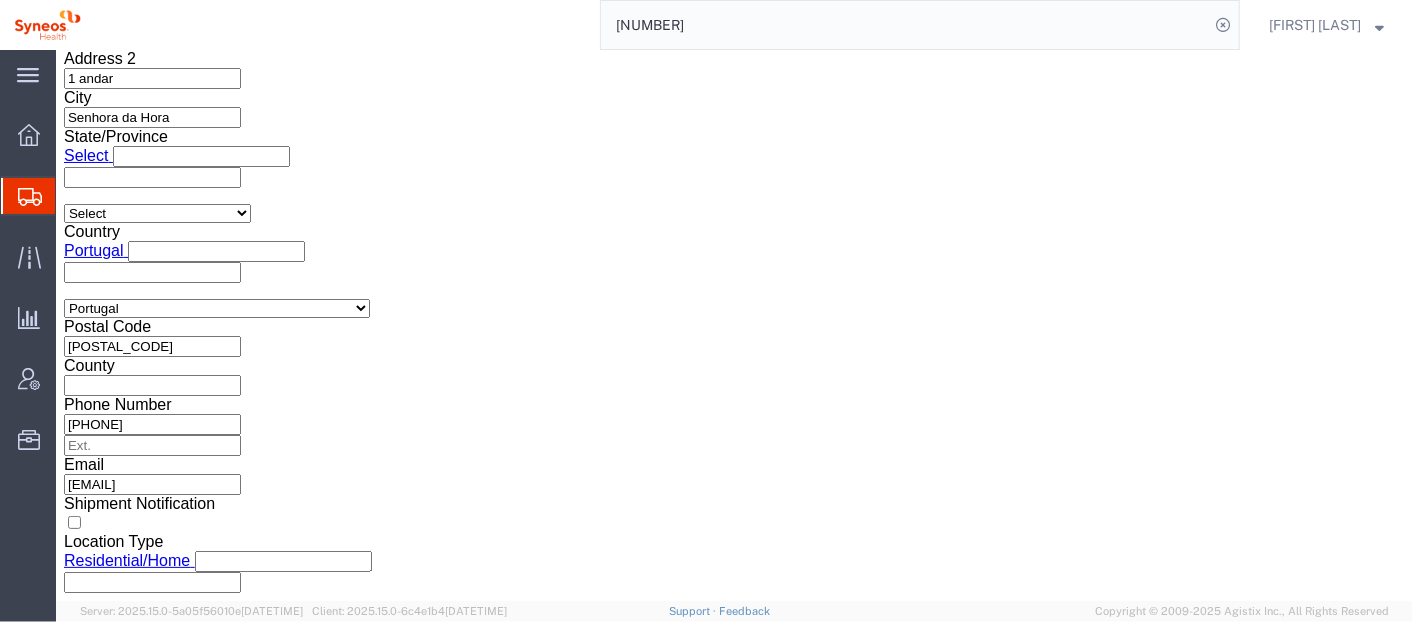 click on "Continue" 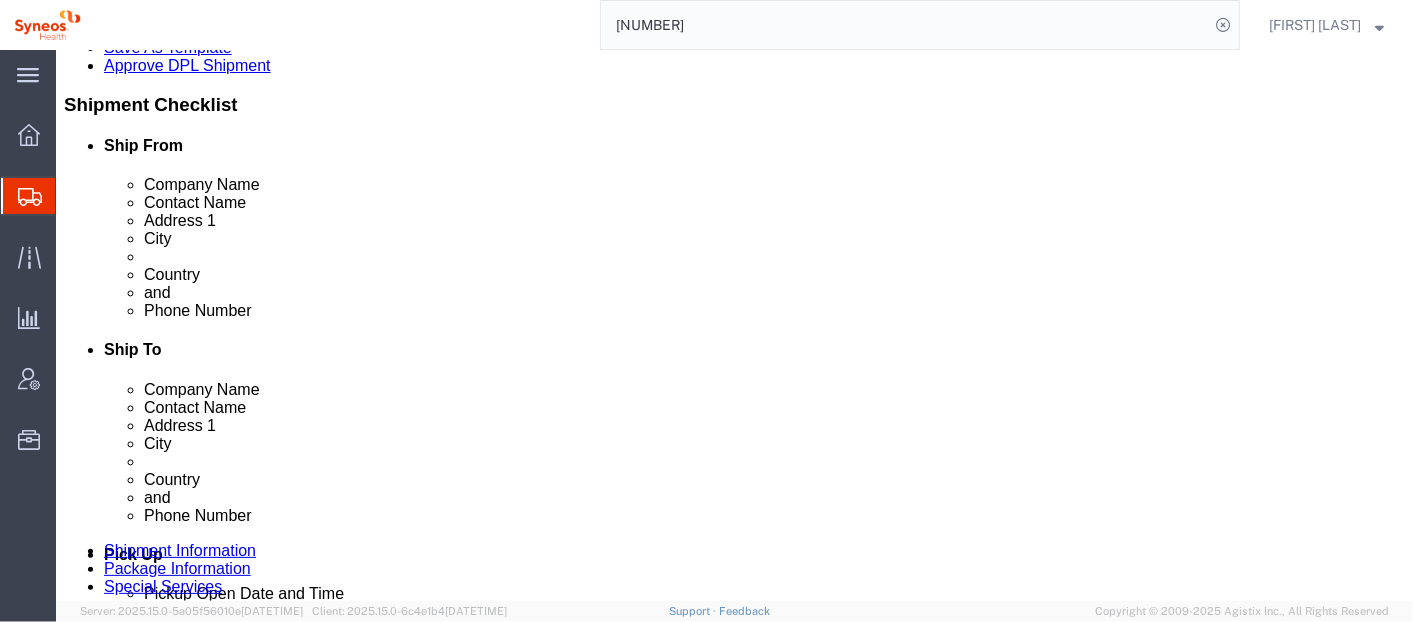 scroll, scrollTop: 477, scrollLeft: 0, axis: vertical 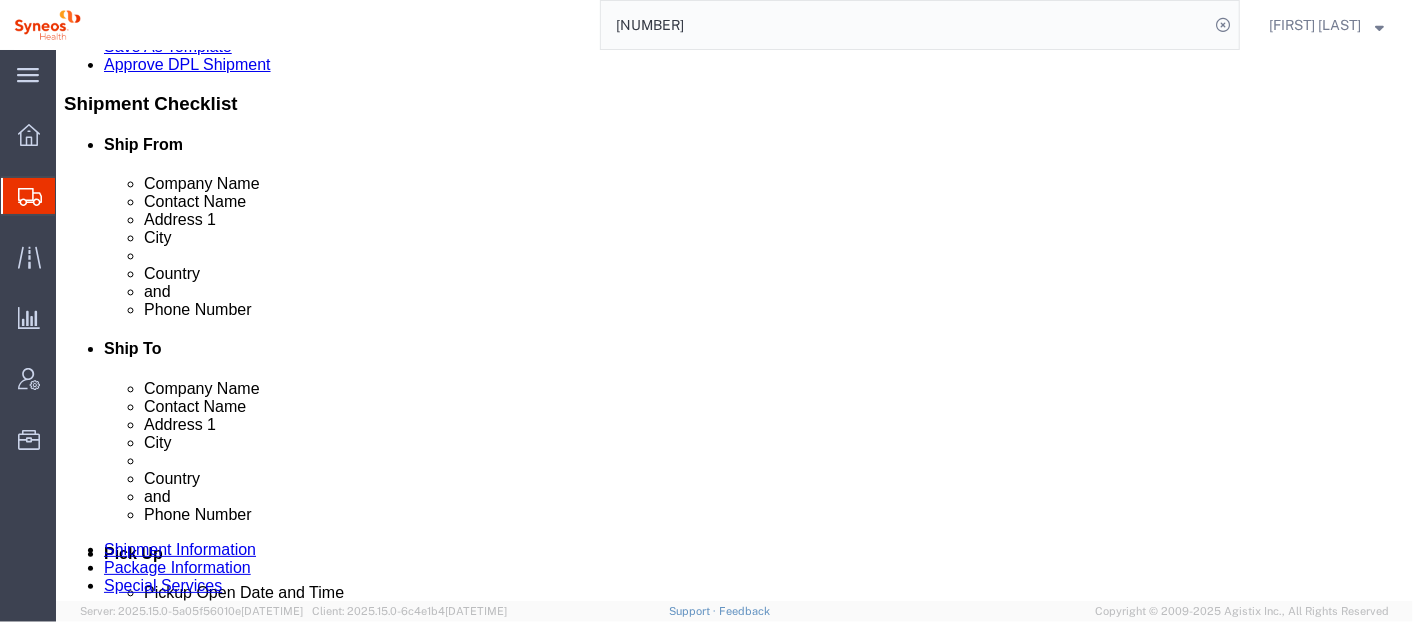 click on "Details" 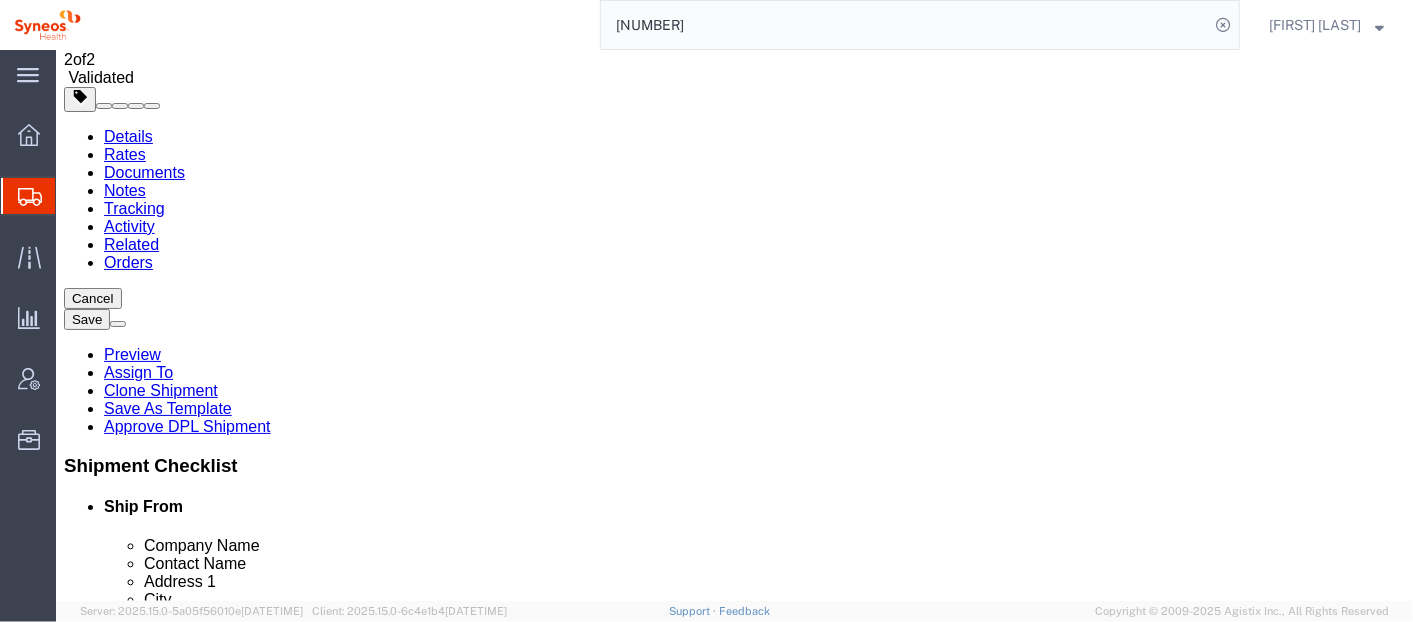 scroll, scrollTop: 111, scrollLeft: 0, axis: vertical 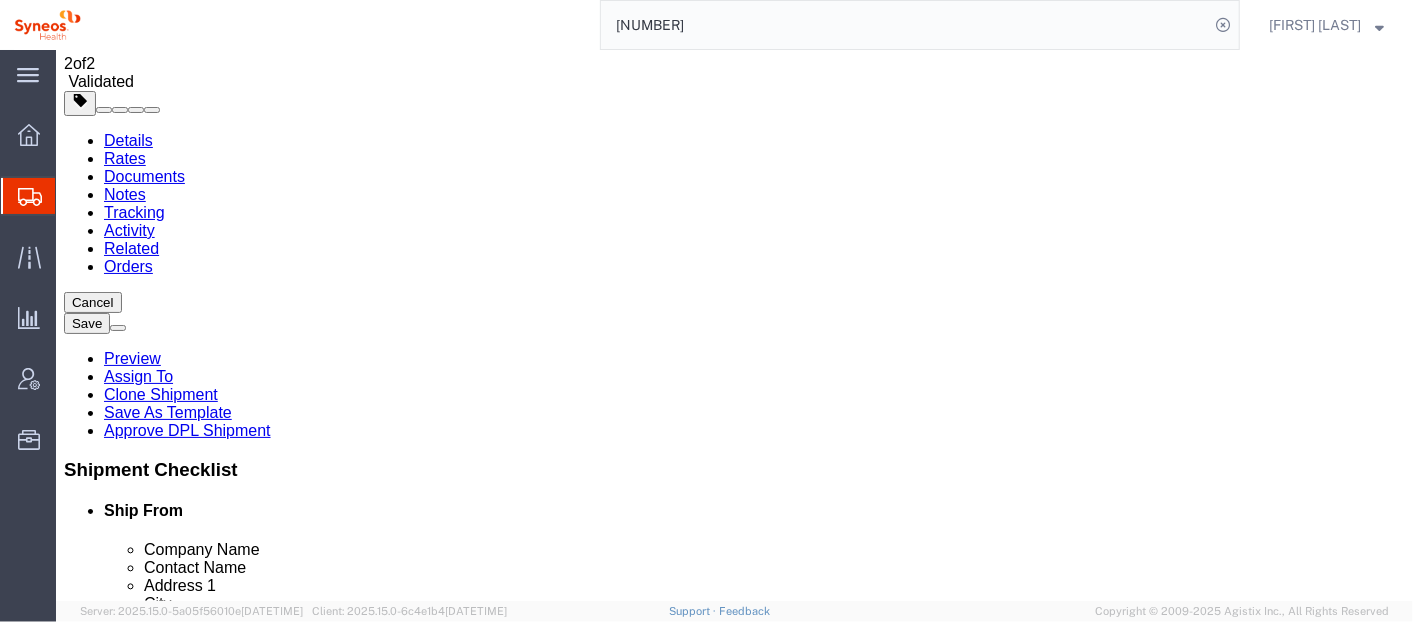 click on "Shipment Checklist
Ship From
Company Name
Contact Name
Address 1
City
State/Province
Country
Postal Code
and
Phone Number
Ship To
Company Name
Contact Name
Address 1
City
State/Province
Country
Postal Code
and
Phone Number
Pick Up
Pickup Open Date and Time
Pickup Close Date and Time
Package Information
Type
Number
Weight
Dims
Product Name" 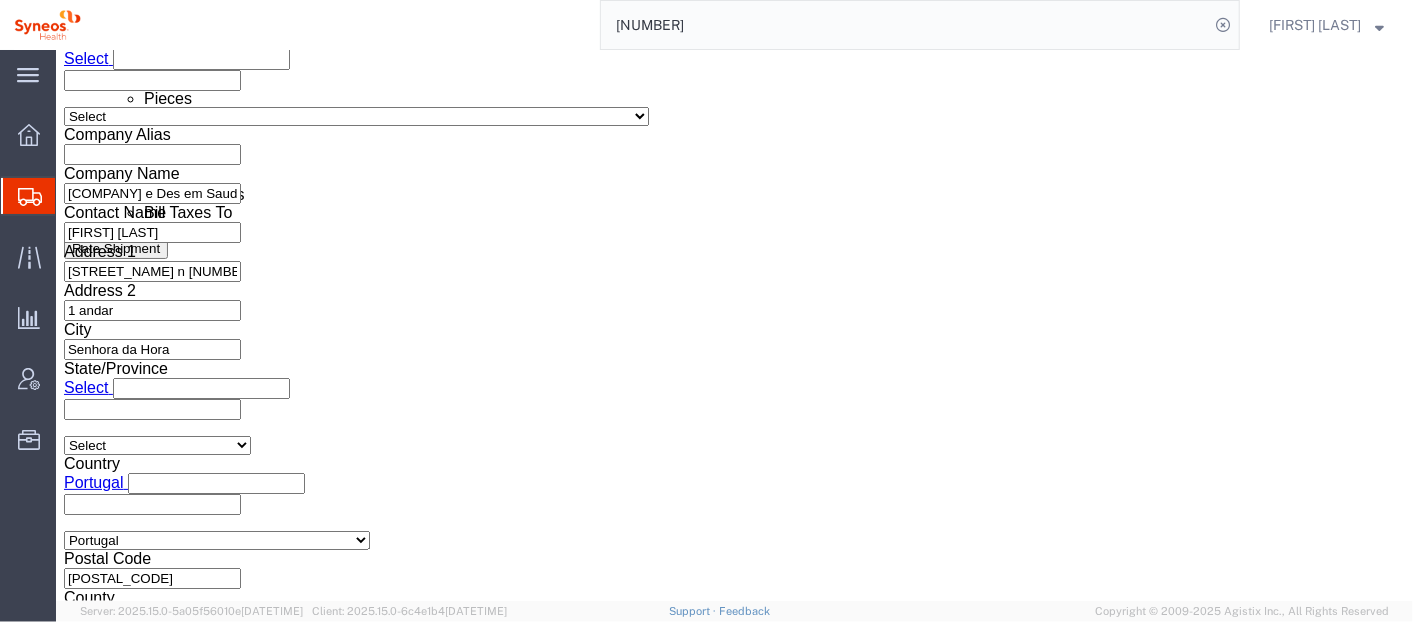 scroll, scrollTop: 1408, scrollLeft: 0, axis: vertical 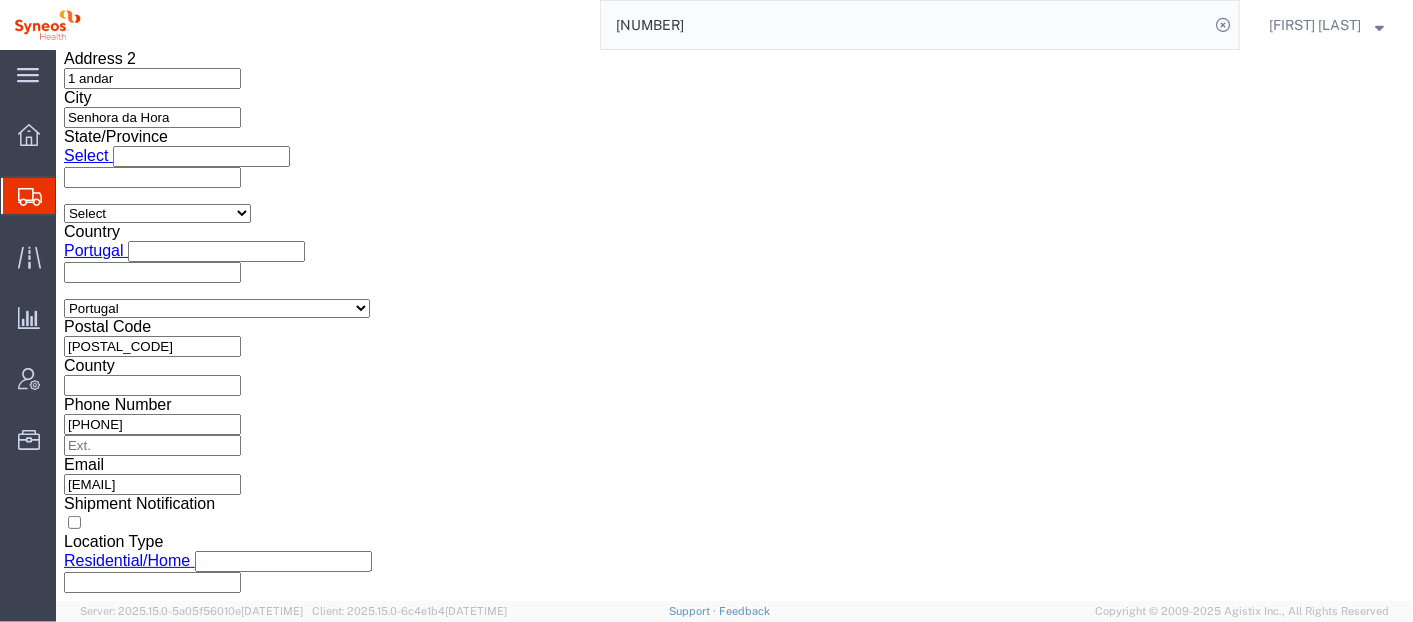 click on "Continue" 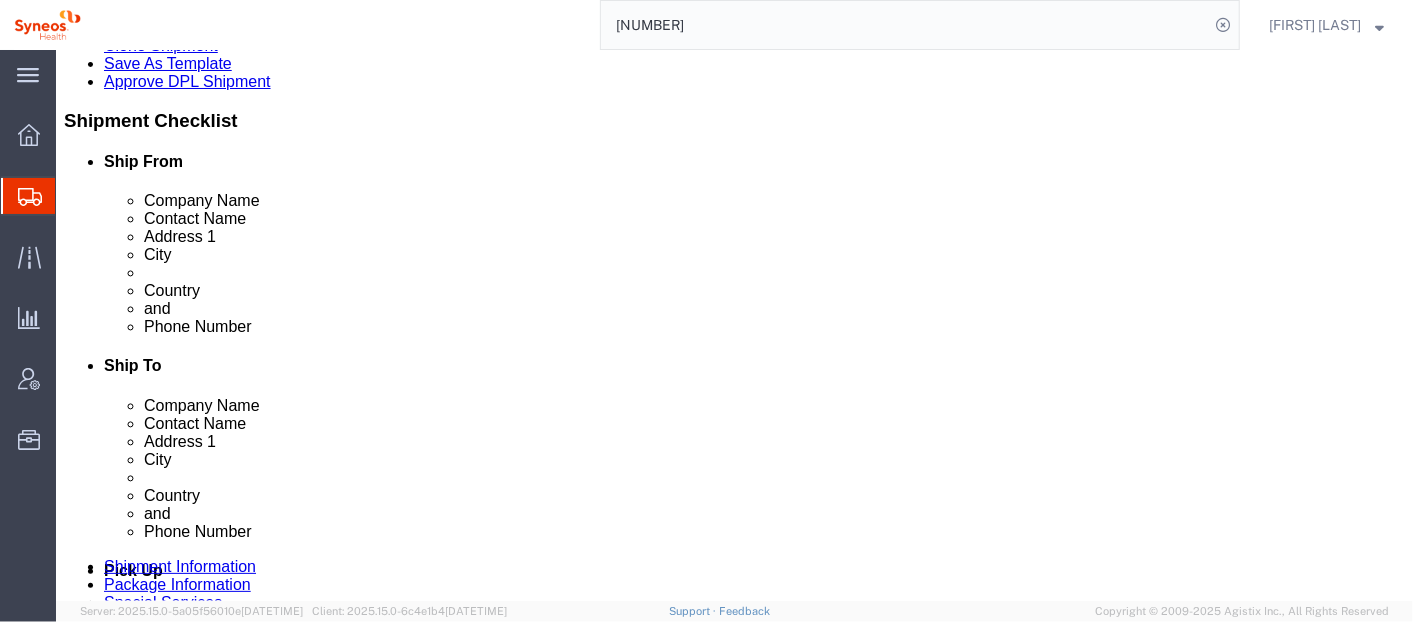 scroll, scrollTop: 495, scrollLeft: 0, axis: vertical 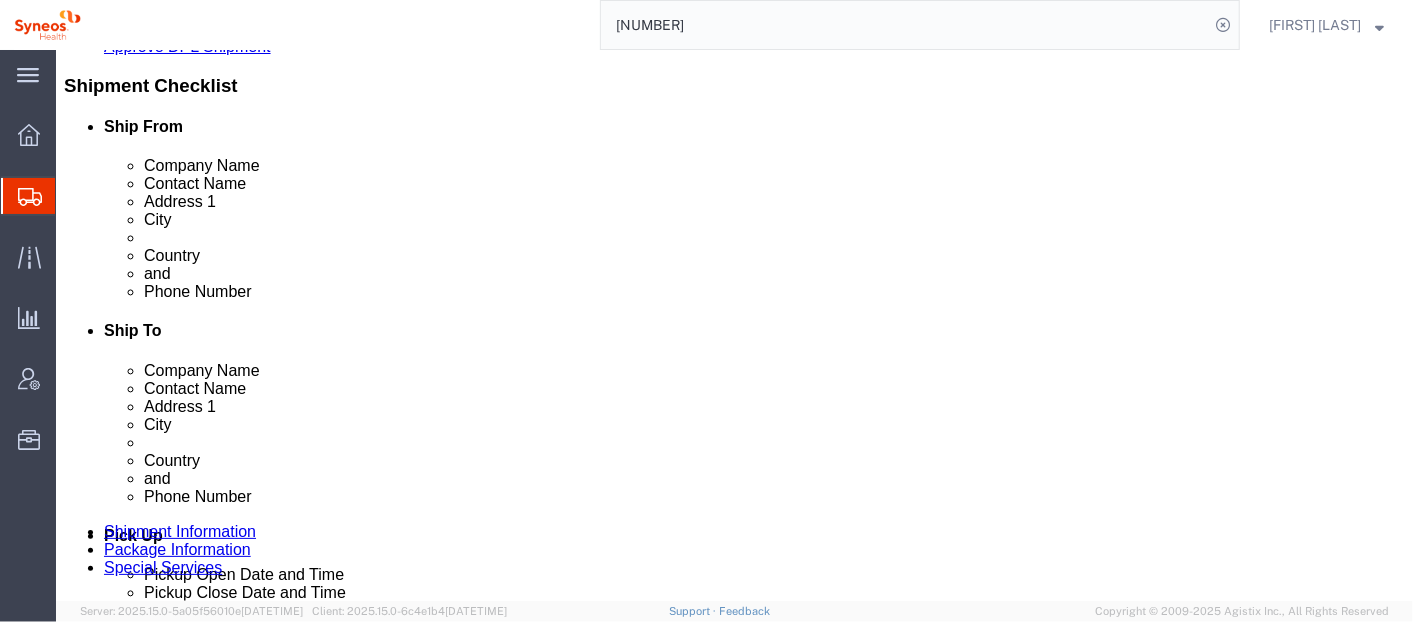 click on "Continue" 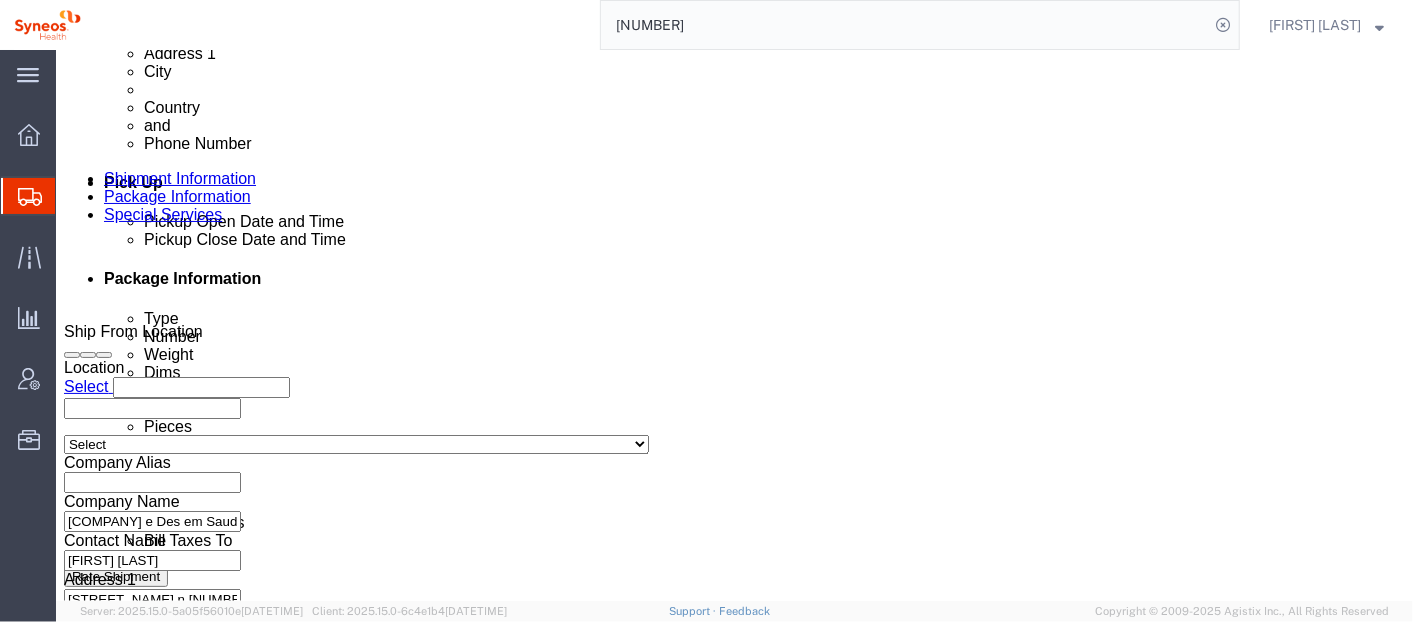 scroll, scrollTop: 839, scrollLeft: 0, axis: vertical 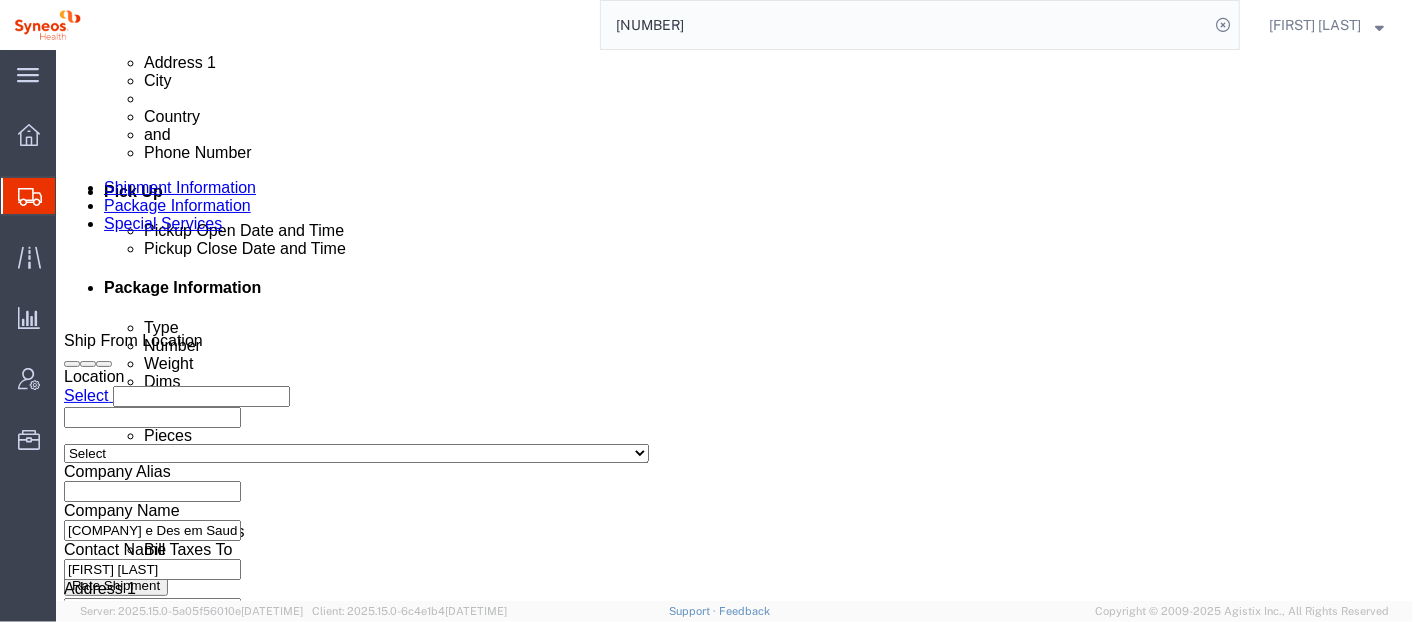 type on "B" 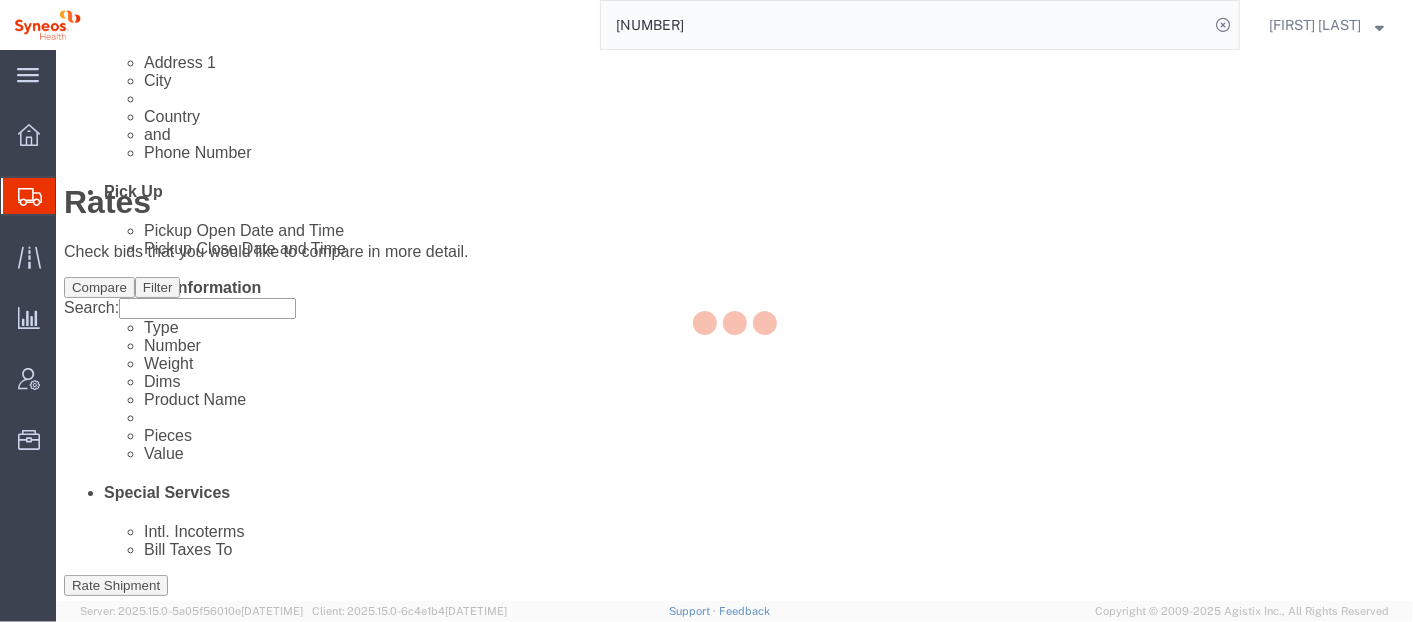 scroll, scrollTop: 0, scrollLeft: 0, axis: both 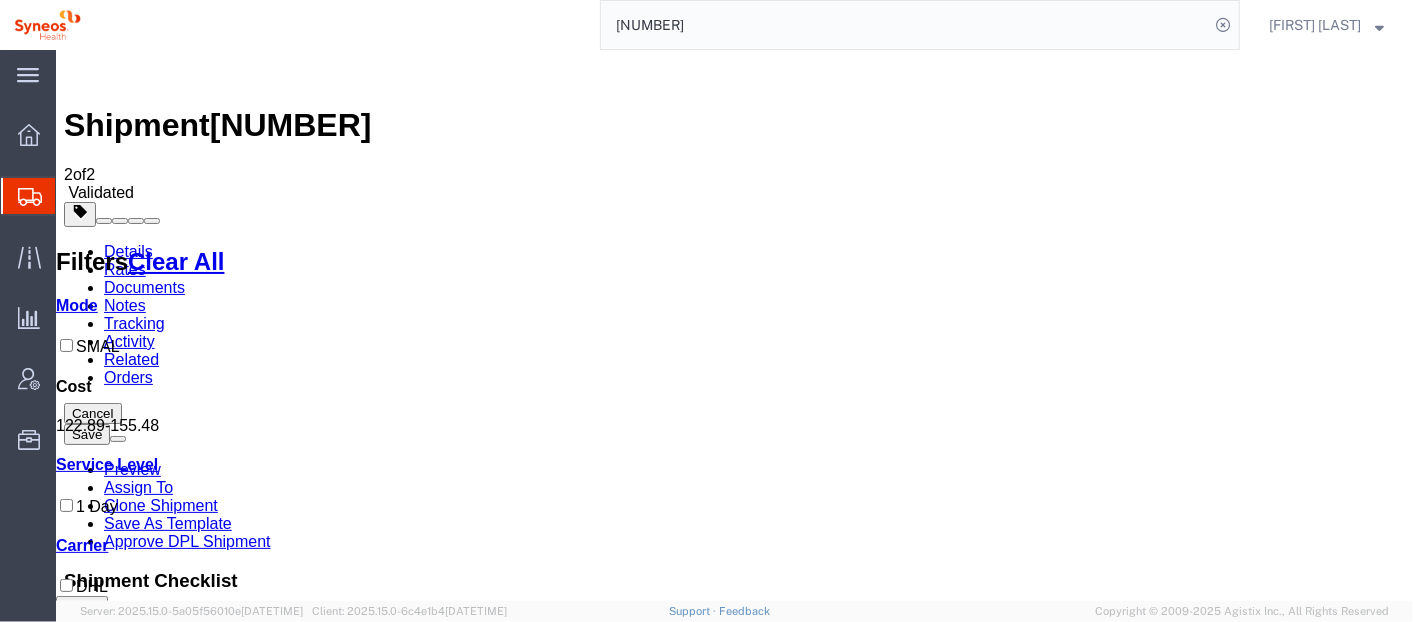 click on "Details" at bounding box center (127, 250) 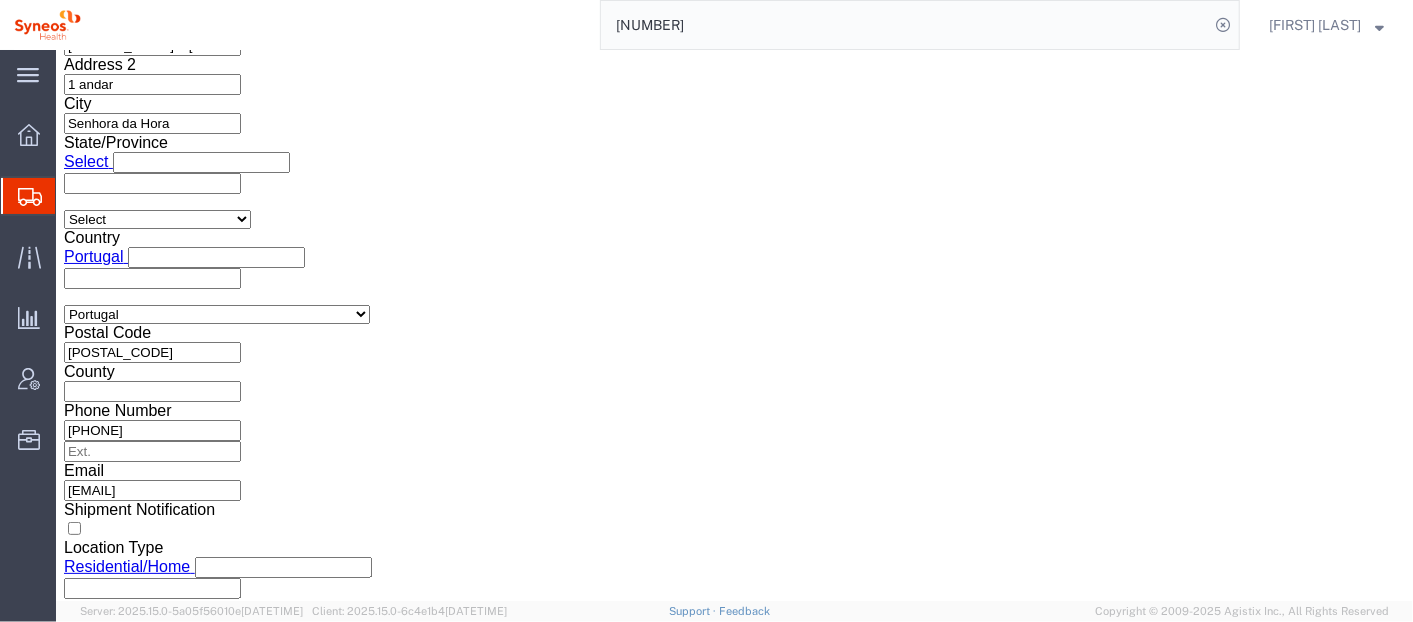 scroll, scrollTop: 1408, scrollLeft: 0, axis: vertical 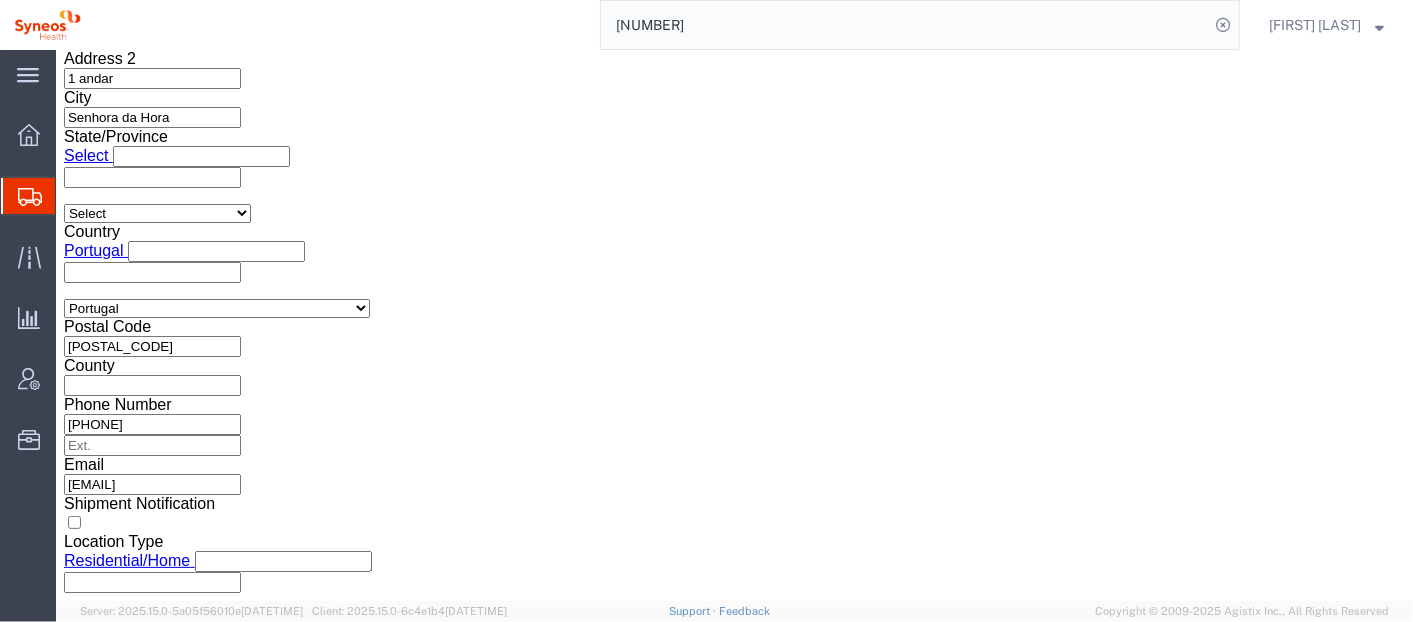 click on "Continue" 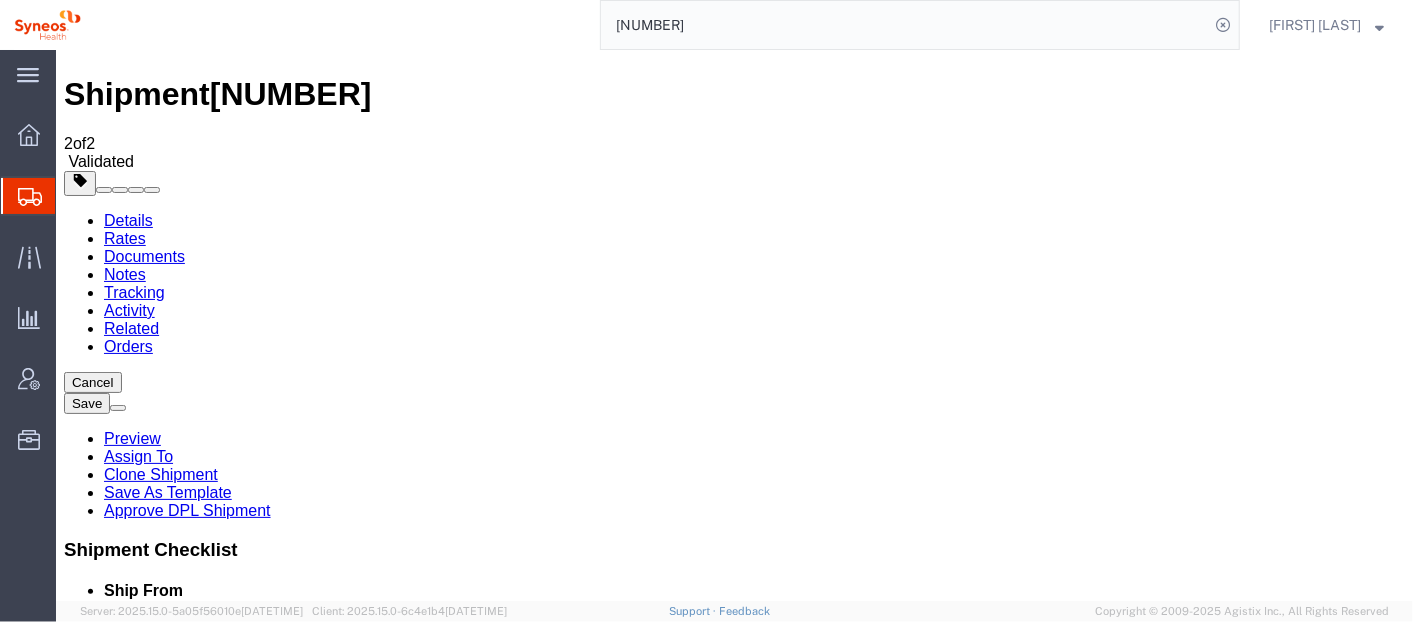 scroll, scrollTop: 0, scrollLeft: 0, axis: both 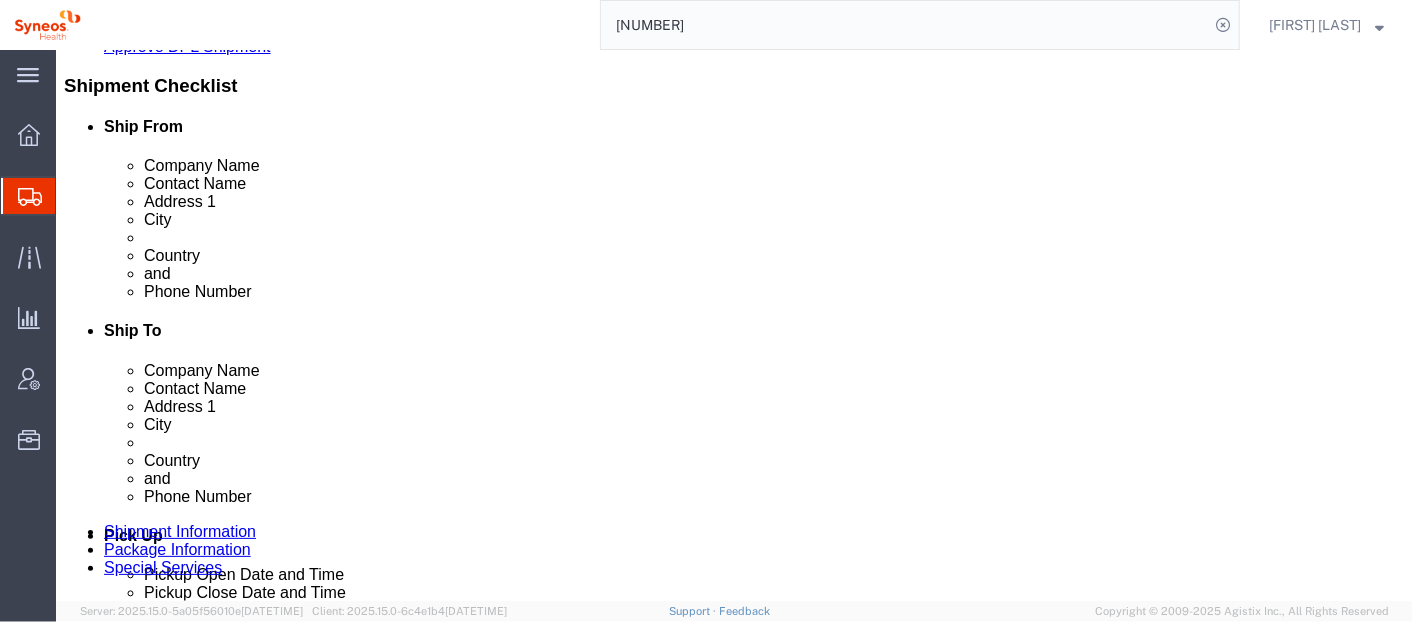 click on "Continue" 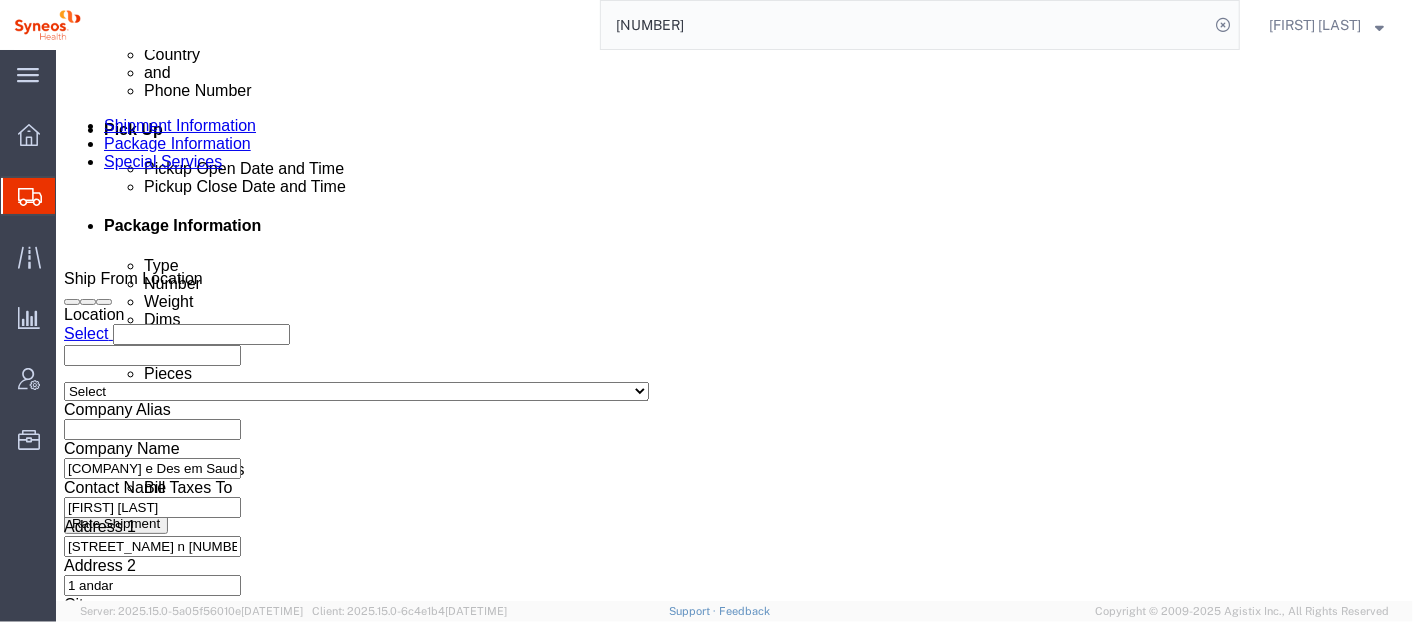 scroll, scrollTop: 891, scrollLeft: 0, axis: vertical 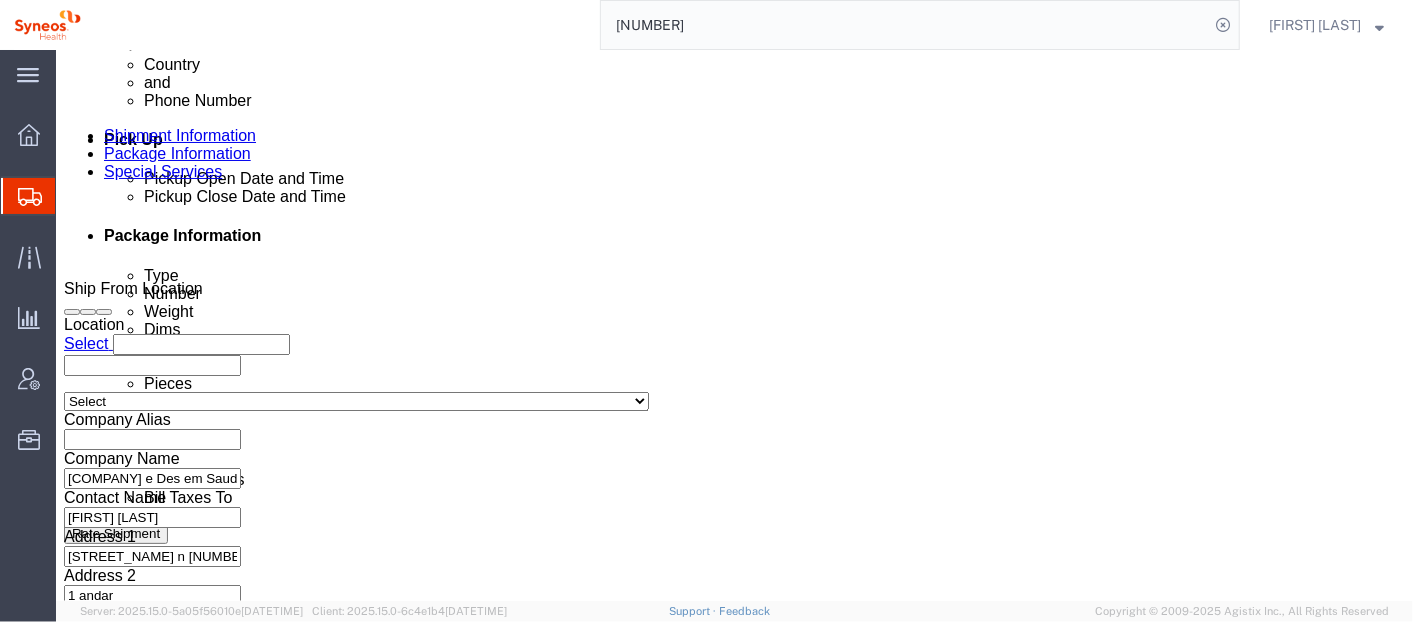 click on "Select Gift Personal Effects Repair/Warranty Return Sample Sold Temporary/Not Sold" 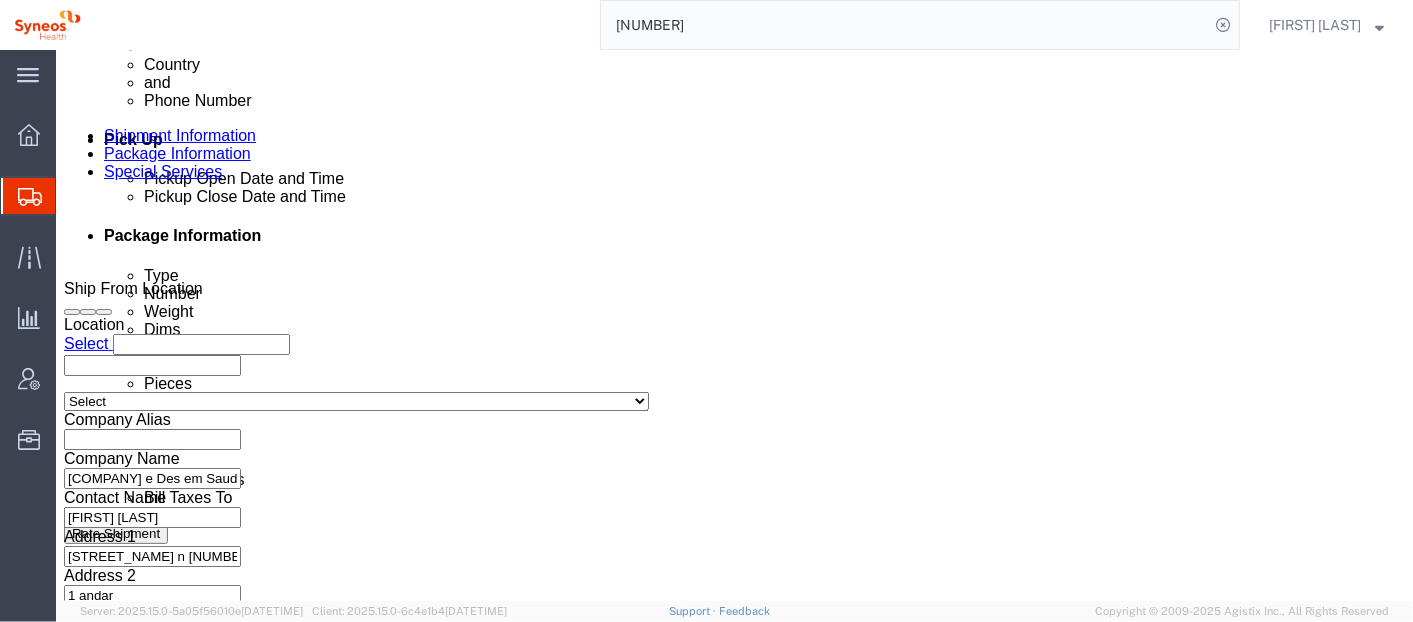 select on "RCPN" 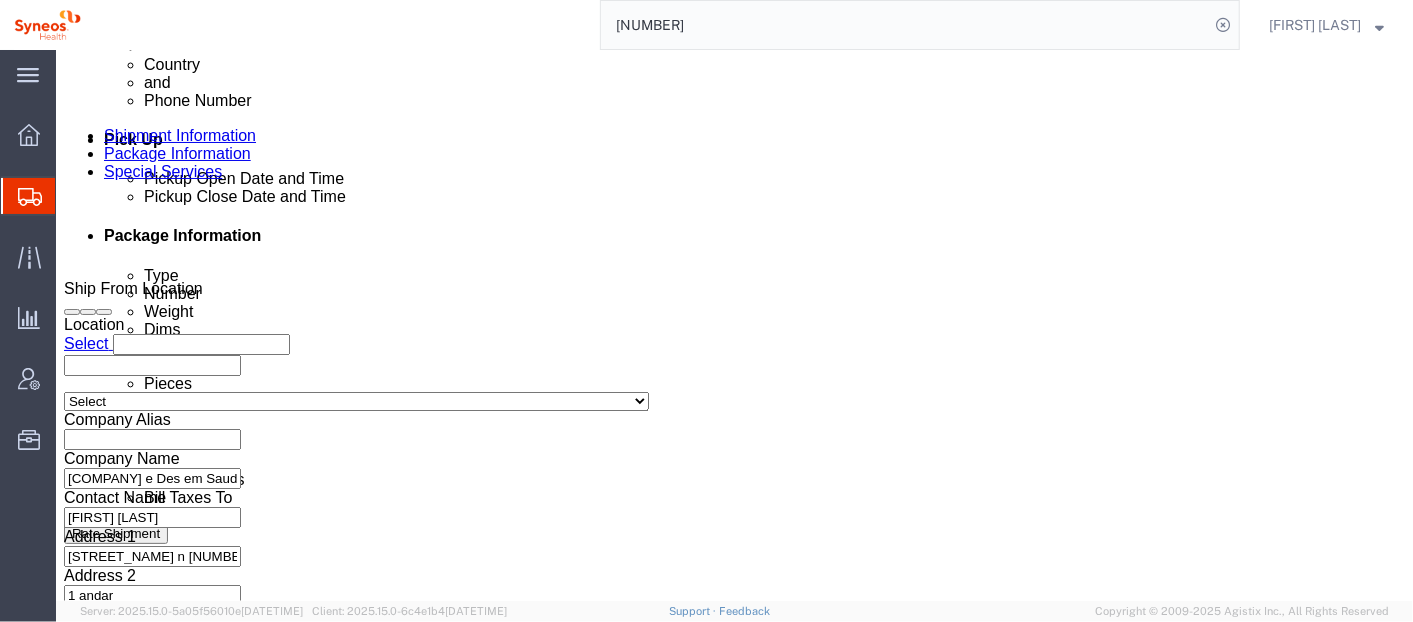 click on "Select Recipient Account Sender/Shipper Third Party Account" 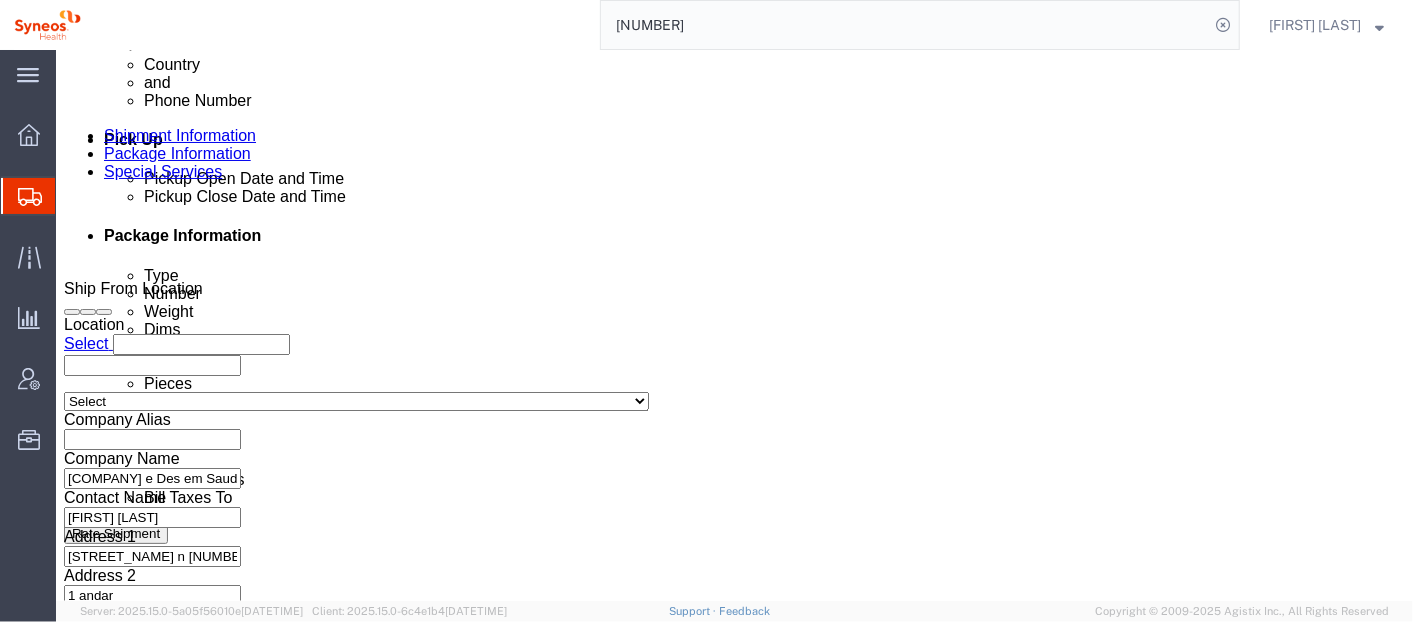 type on "[FIRST] [LAST]" 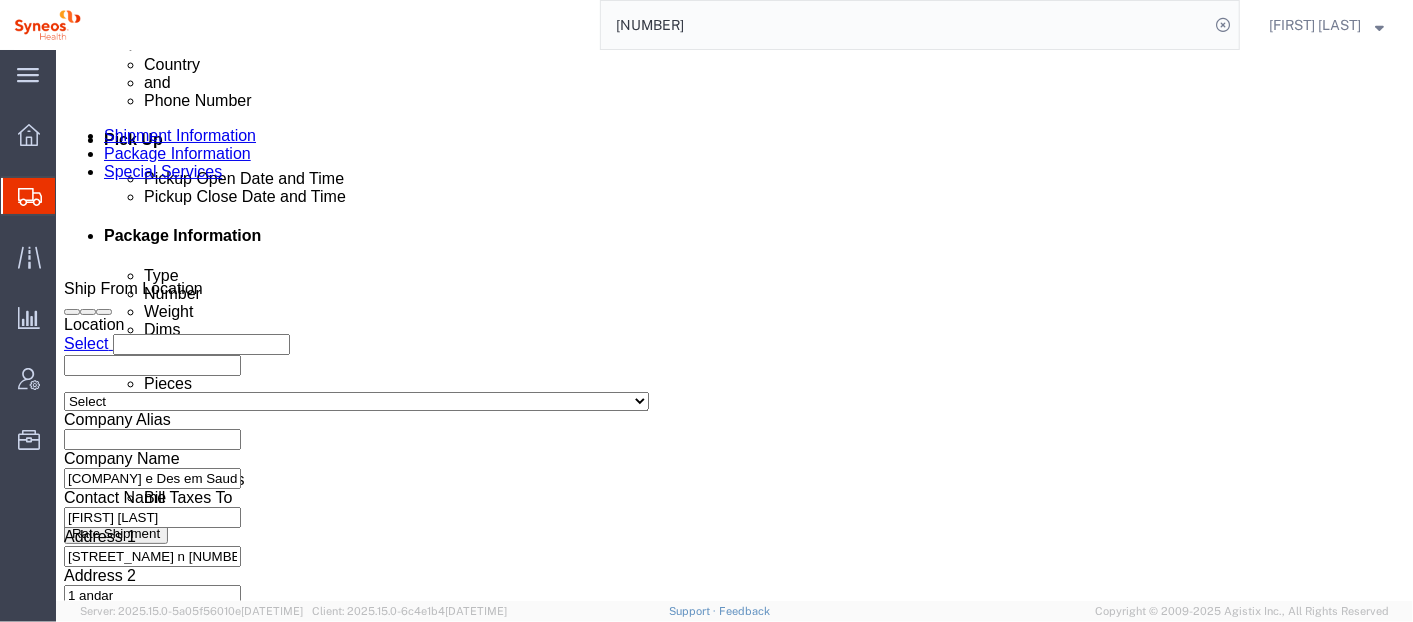 type on "[STREET_NAME]" 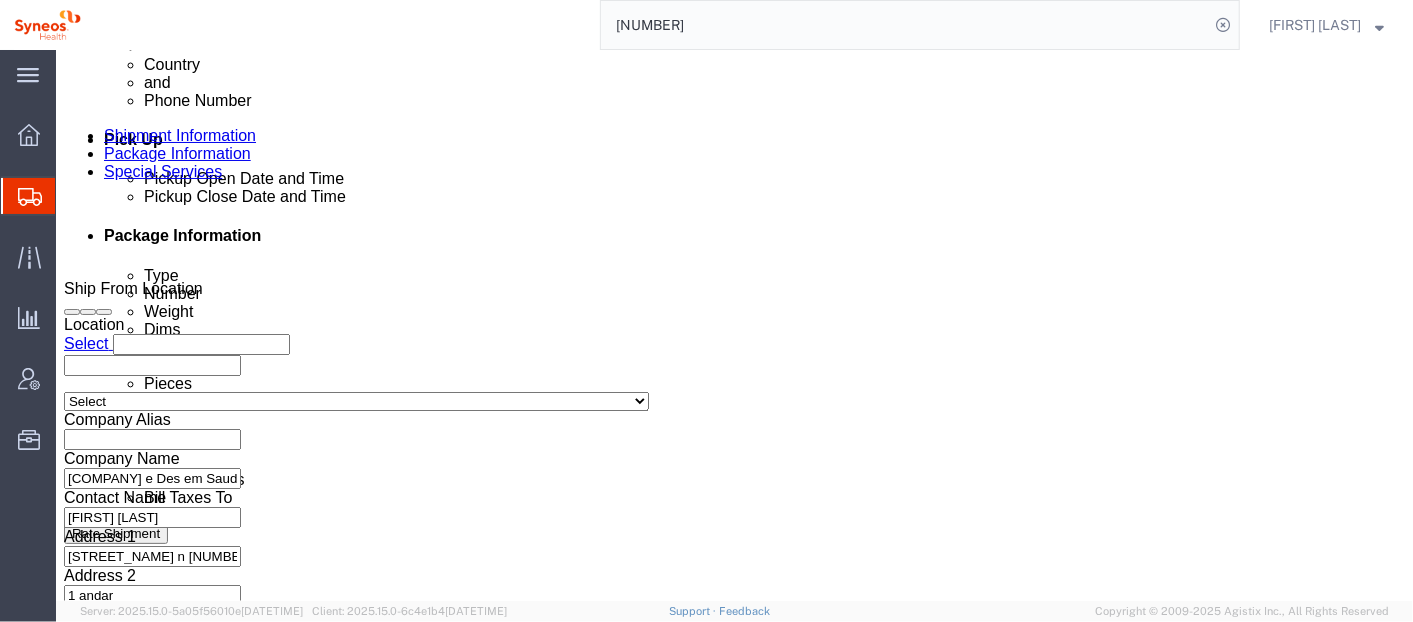 select on "SHIP" 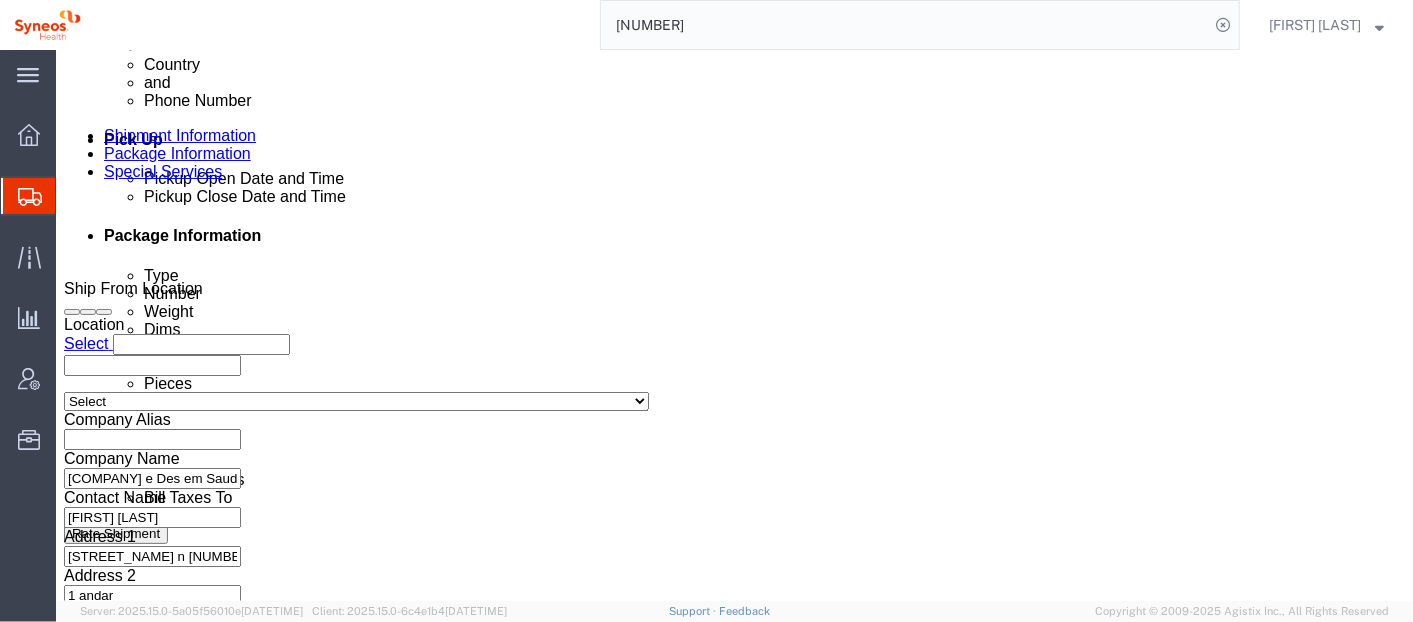 click on "Select Recipient Account Sender/Shipper Third Party Account" 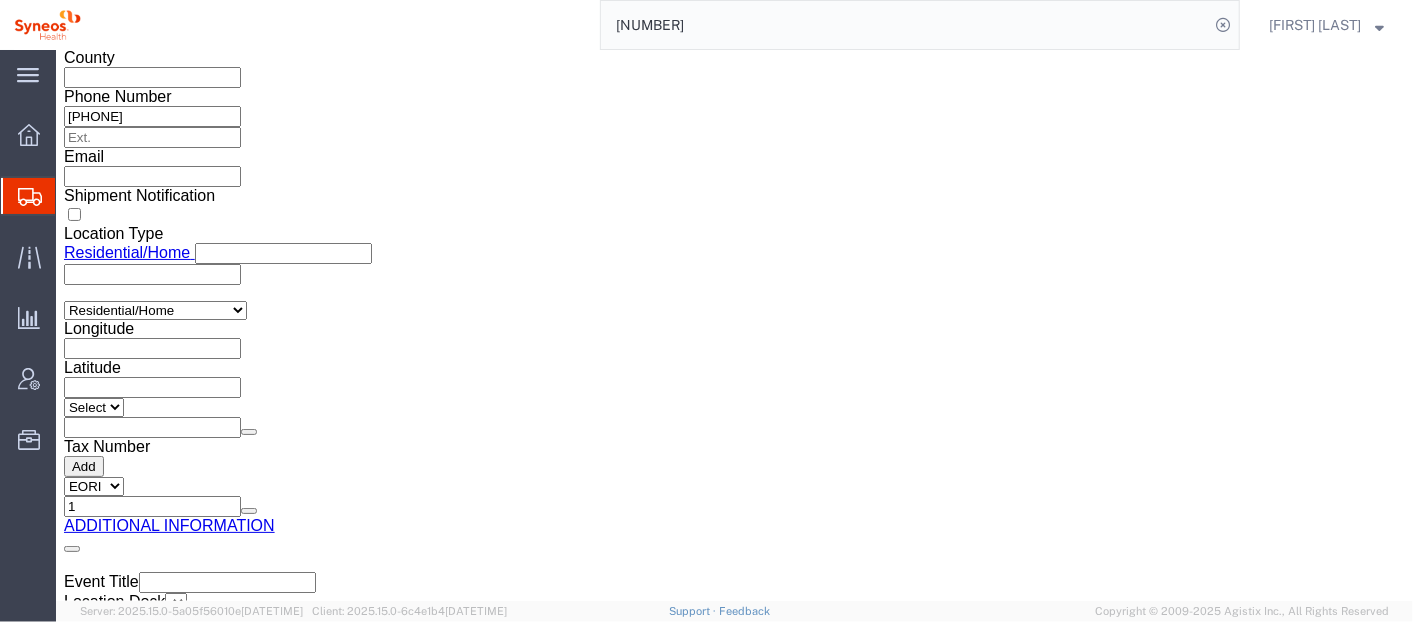 scroll, scrollTop: 2995, scrollLeft: 0, axis: vertical 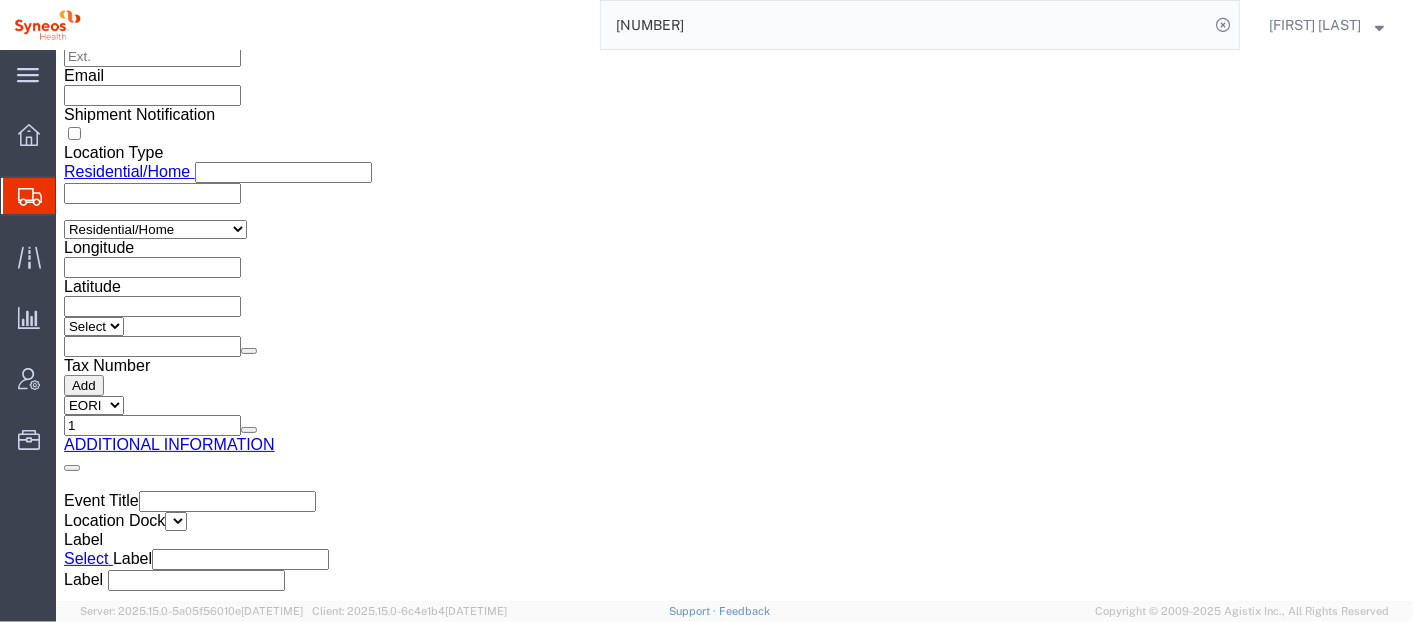 click on "Rate Shipment" 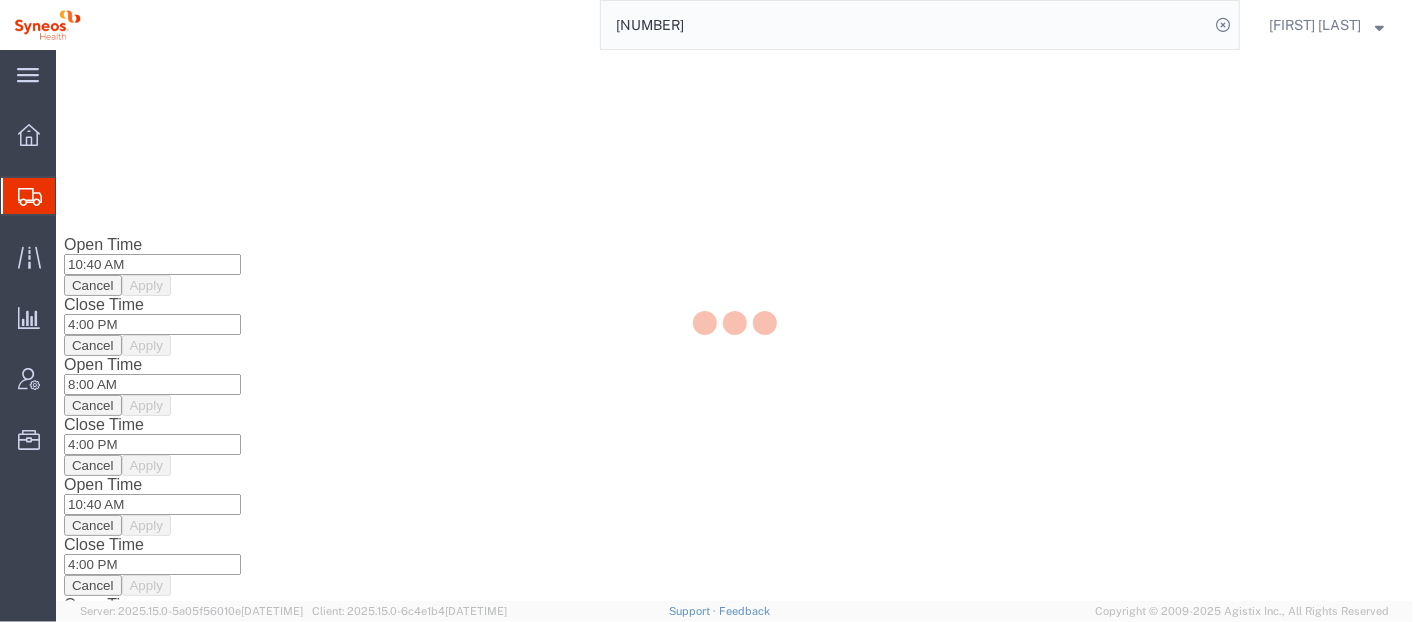 scroll, scrollTop: 0, scrollLeft: 0, axis: both 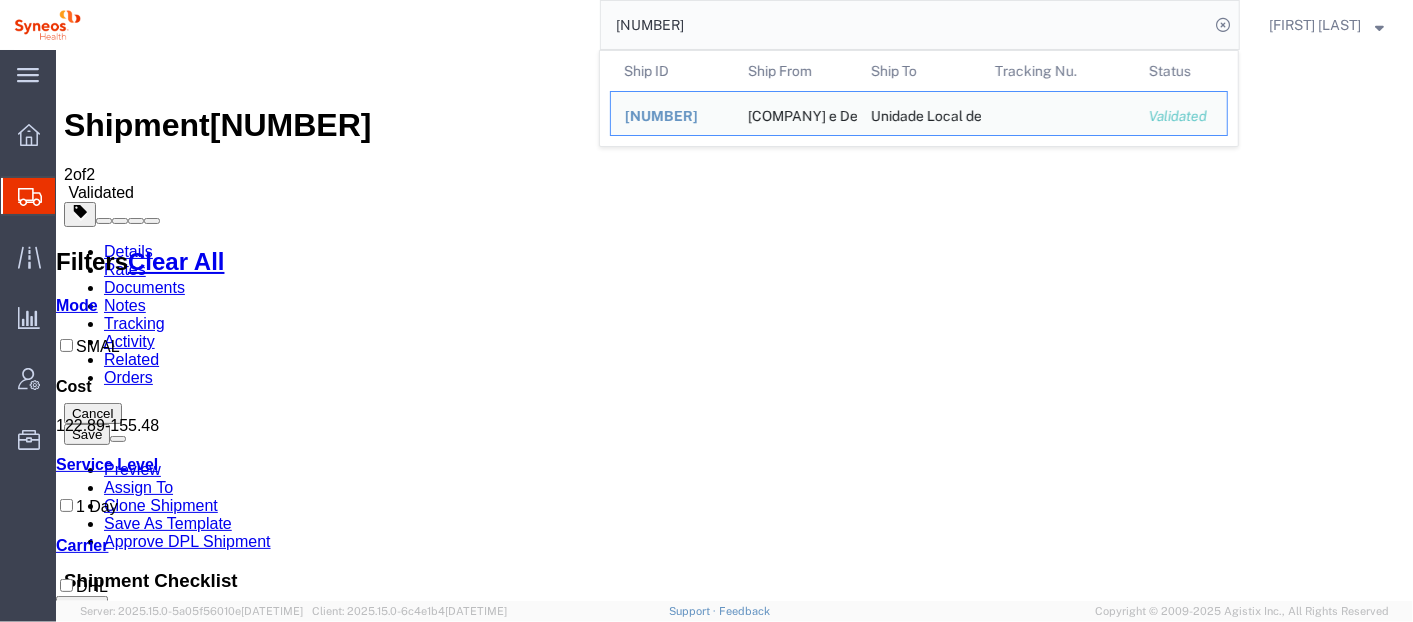 click on "[NUMBER]" 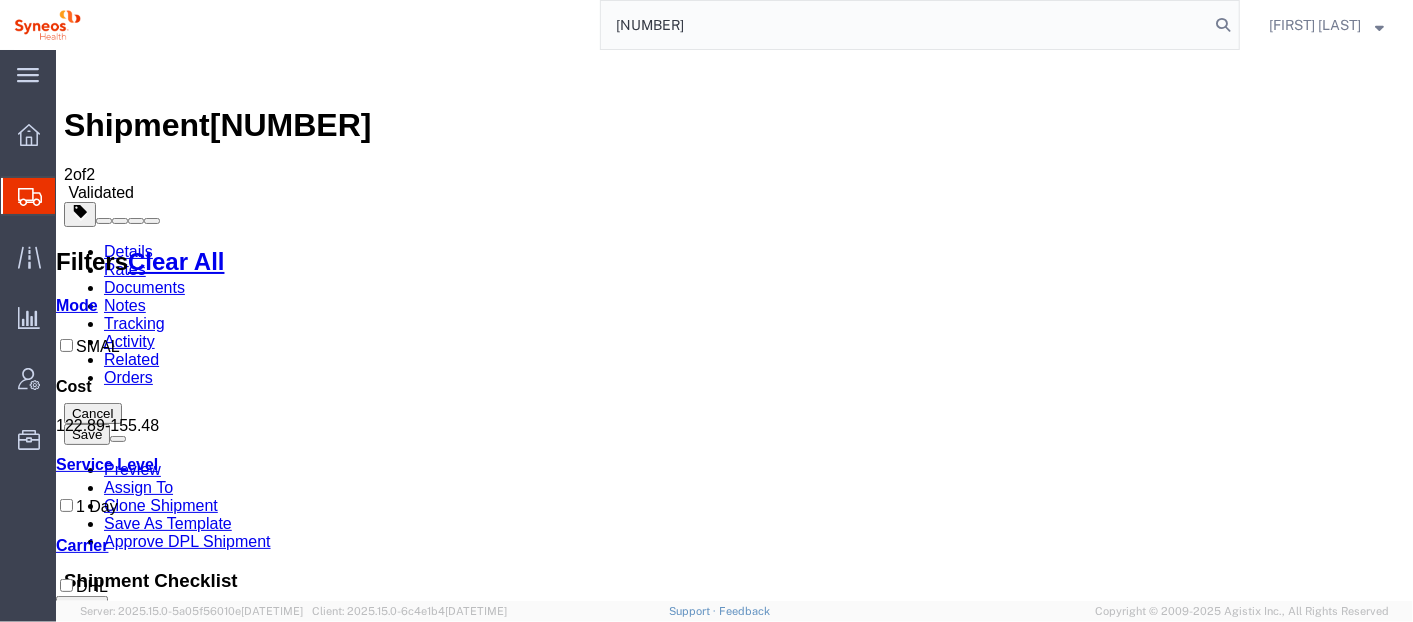 type on "[NUMBER]" 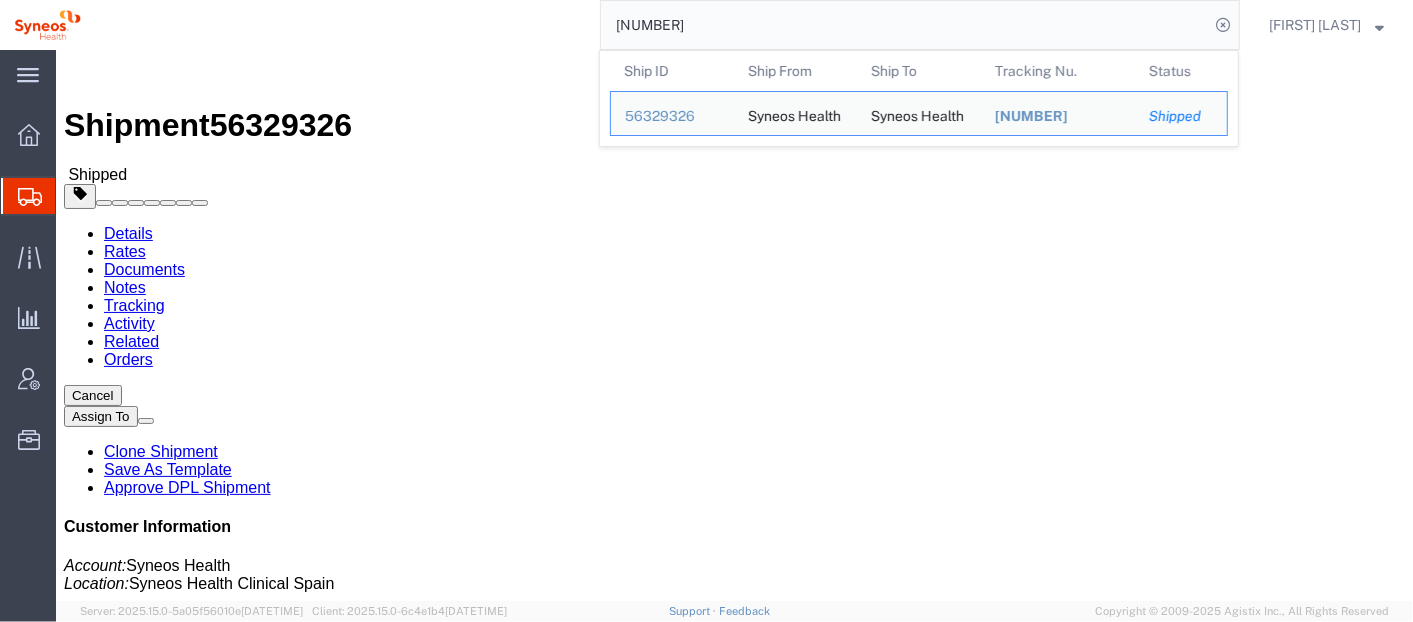 click on "Activity" 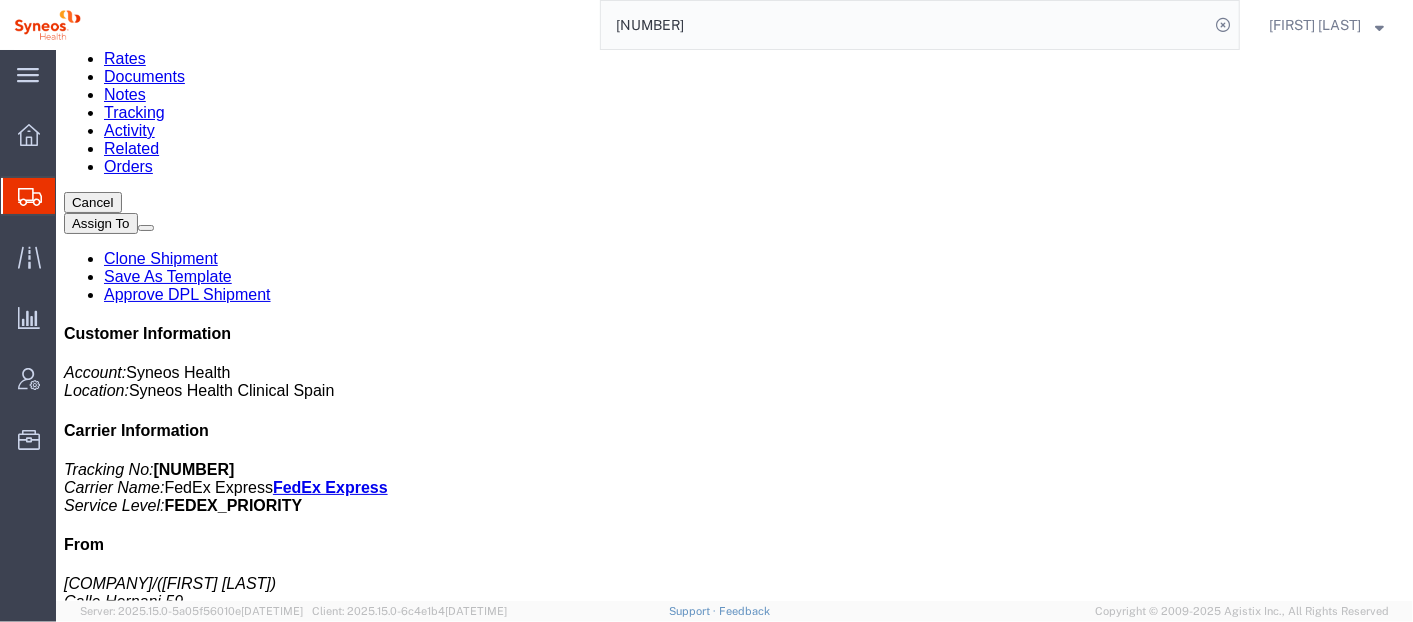 scroll, scrollTop: 221, scrollLeft: 0, axis: vertical 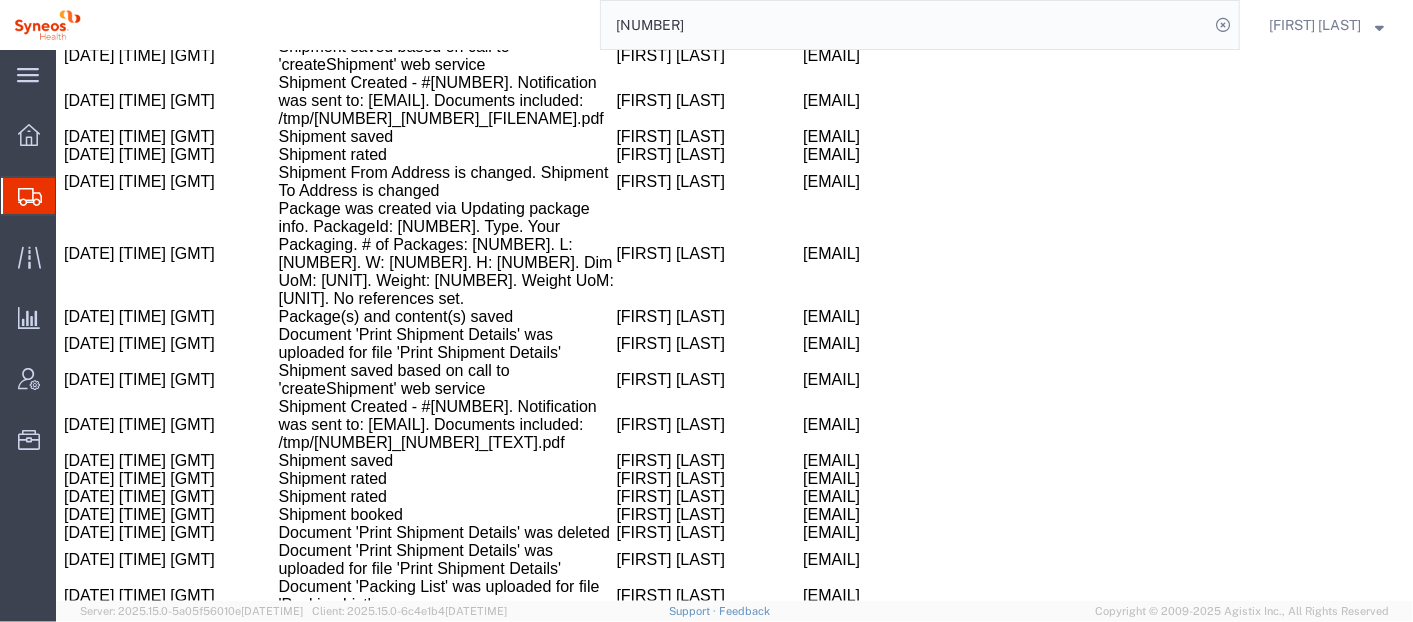 drag, startPoint x: 1411, startPoint y: 525, endPoint x: 1467, endPoint y: 655, distance: 141.54858 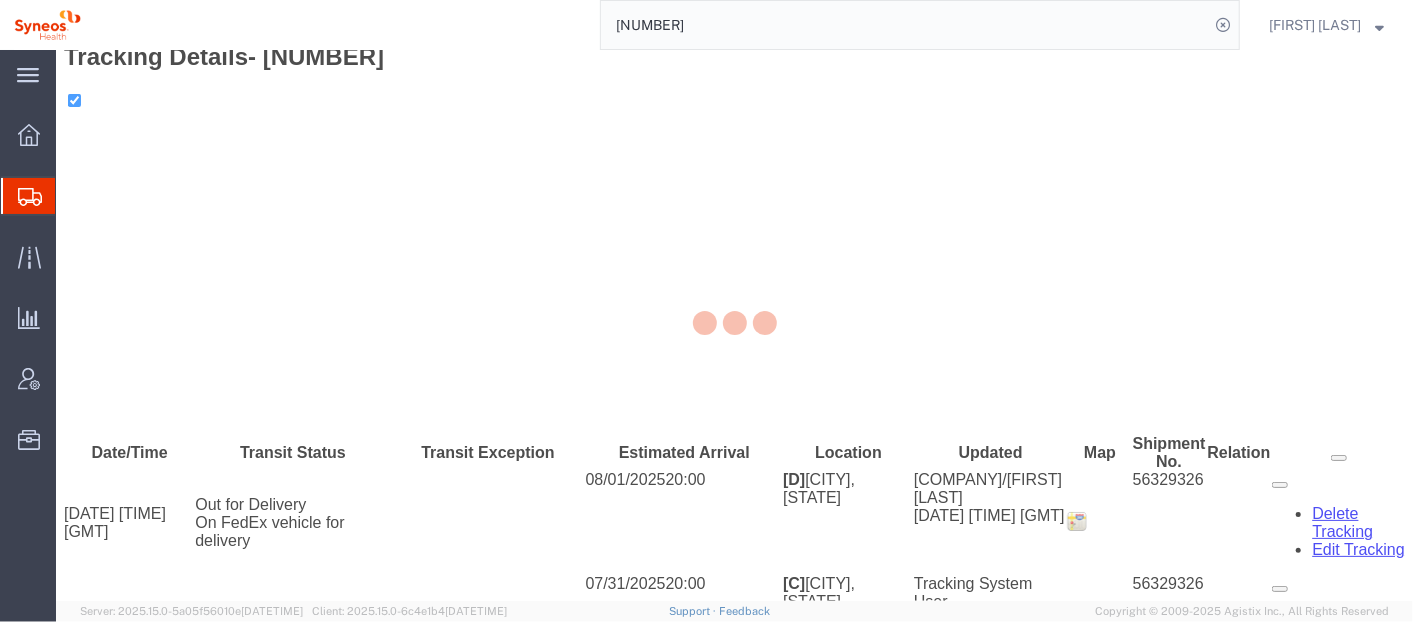 scroll, scrollTop: 506, scrollLeft: 0, axis: vertical 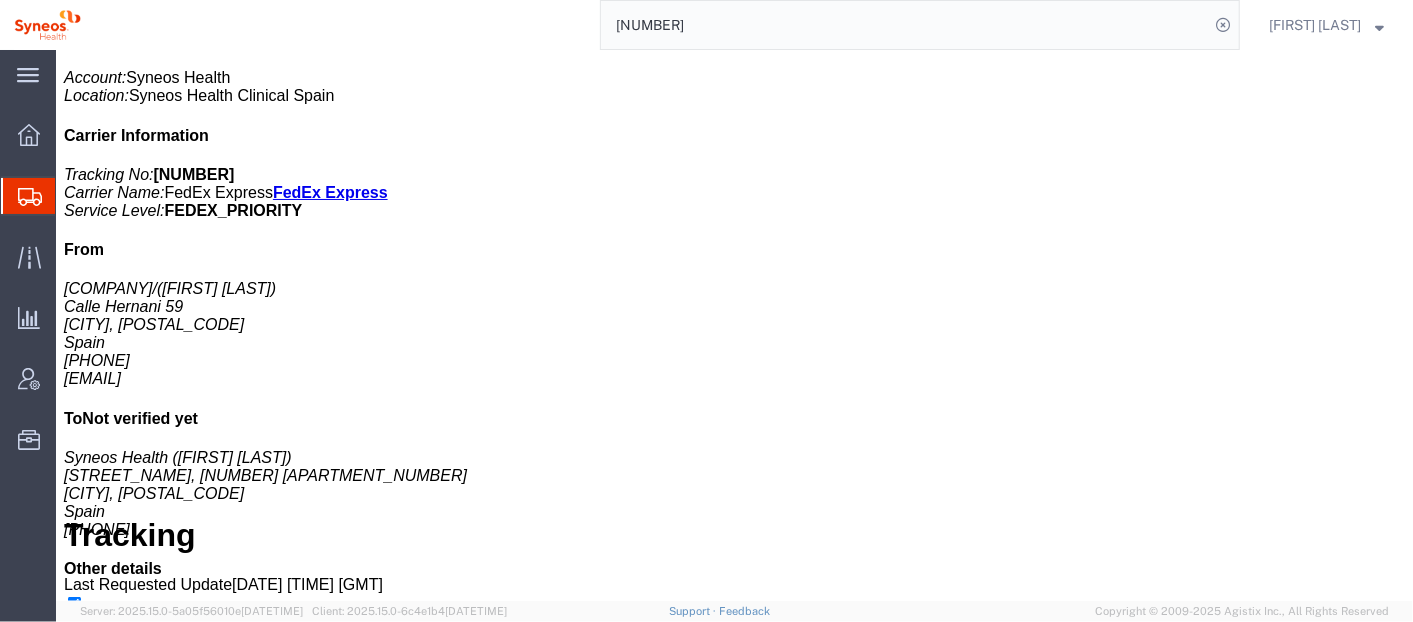 click on "Rates" at bounding box center [124, -238] 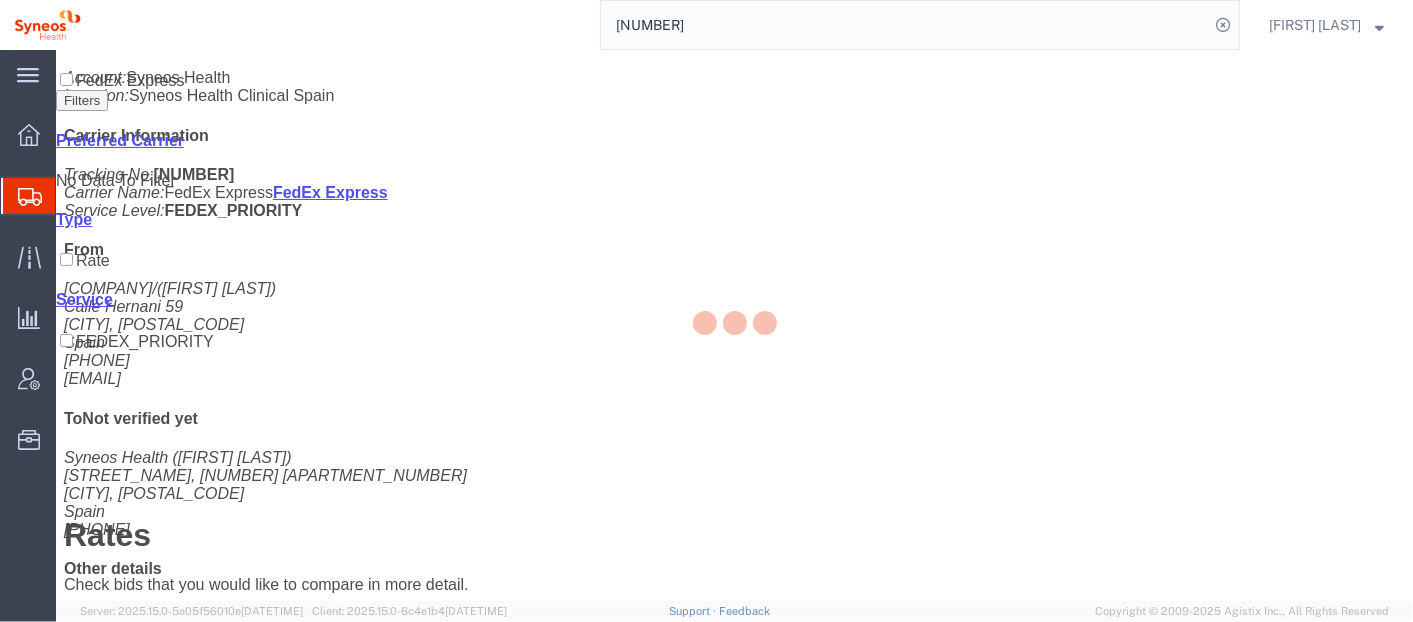 scroll, scrollTop: 0, scrollLeft: 0, axis: both 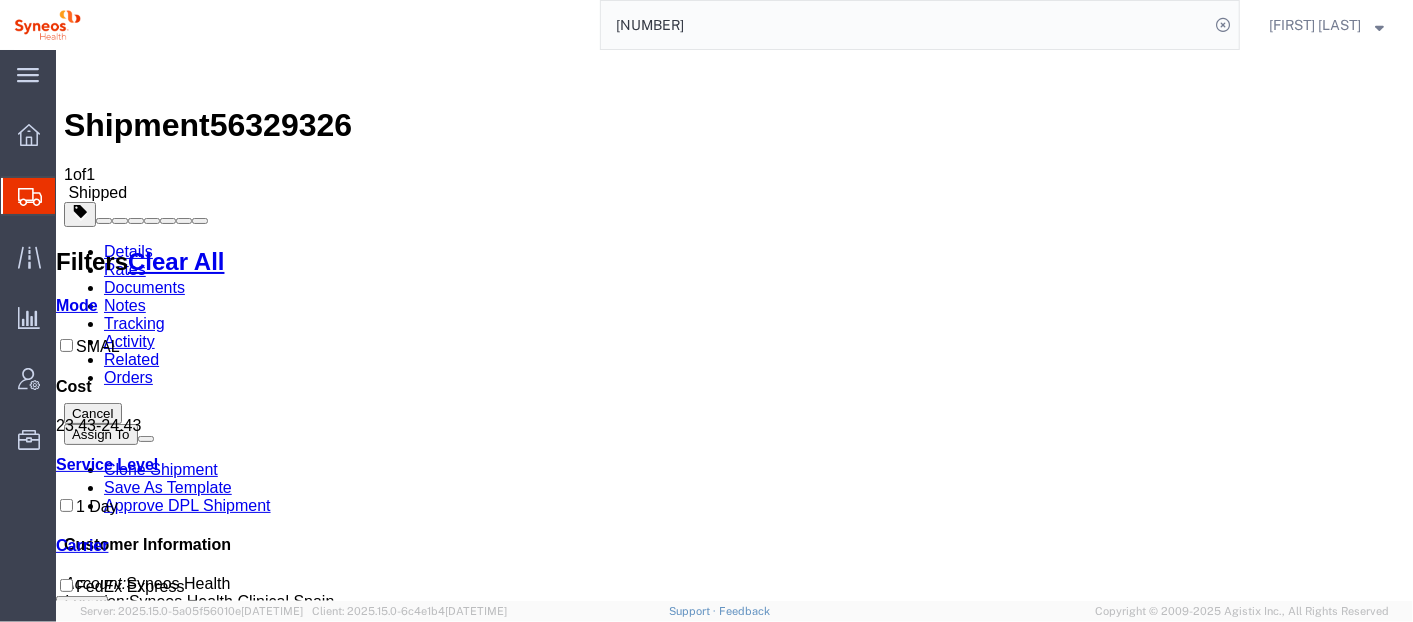 click on "Details" at bounding box center [127, 250] 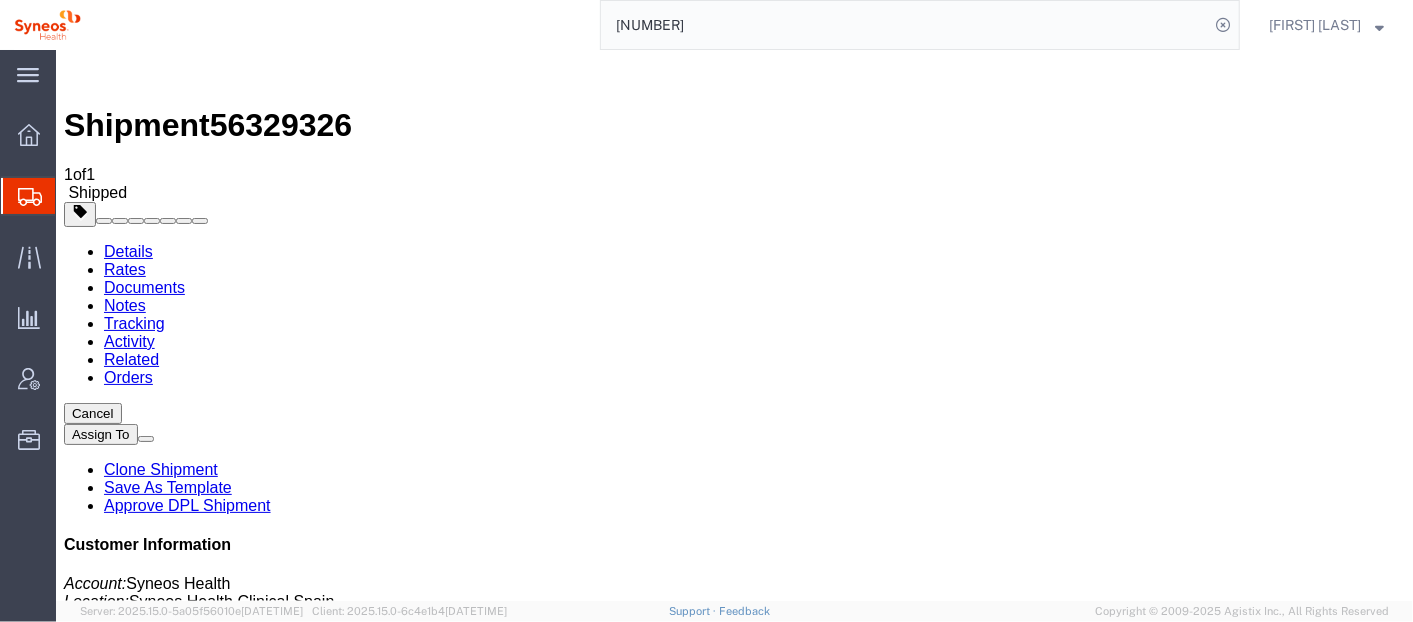 click on "Rates" 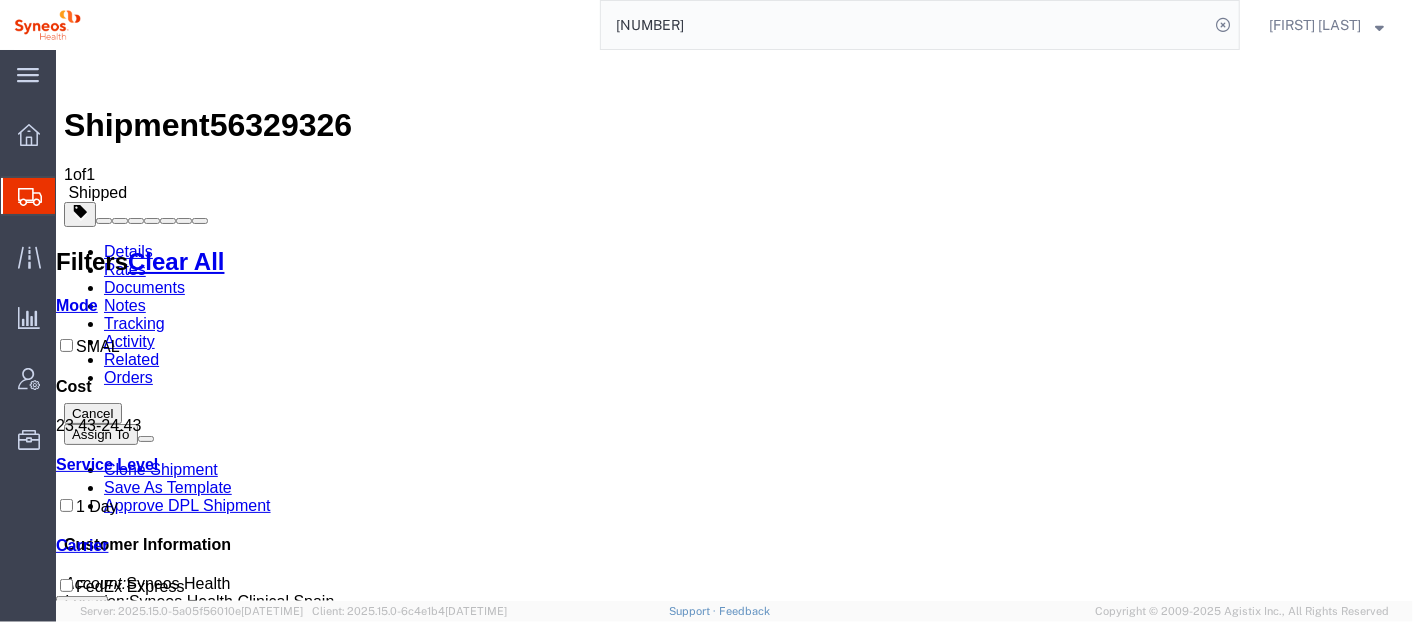 click on "[NUMBER]" 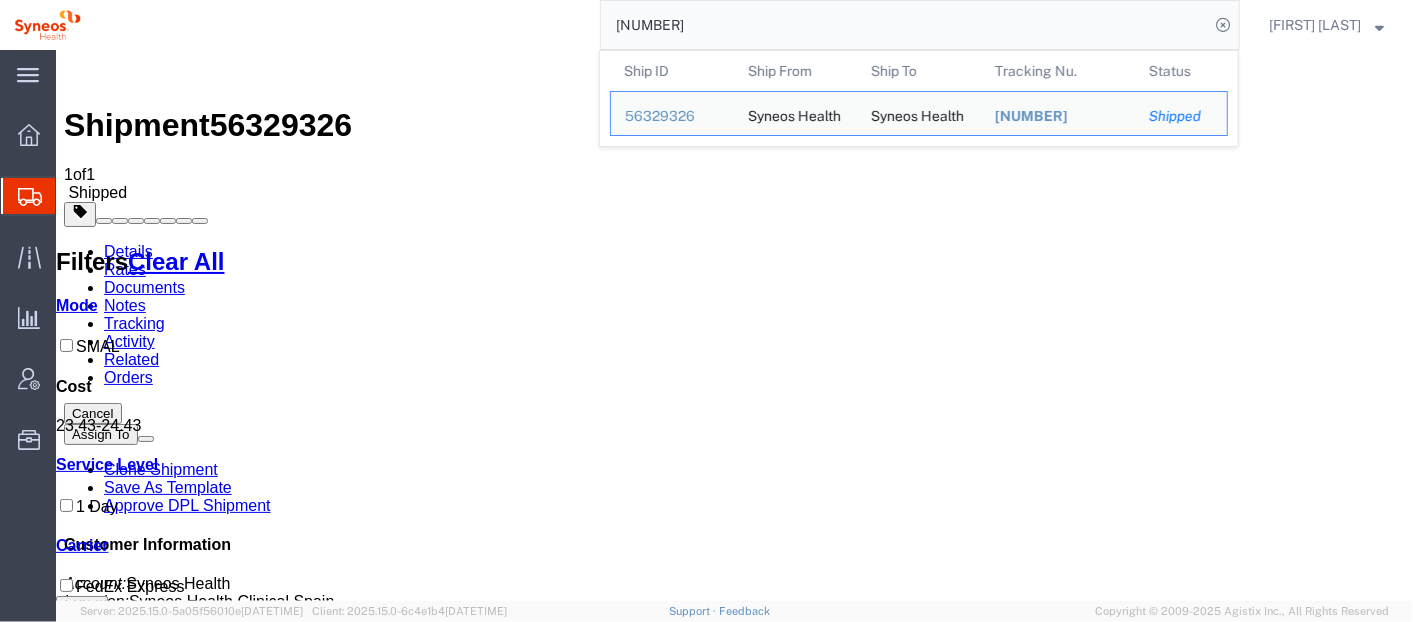 click on "[NUMBER]" 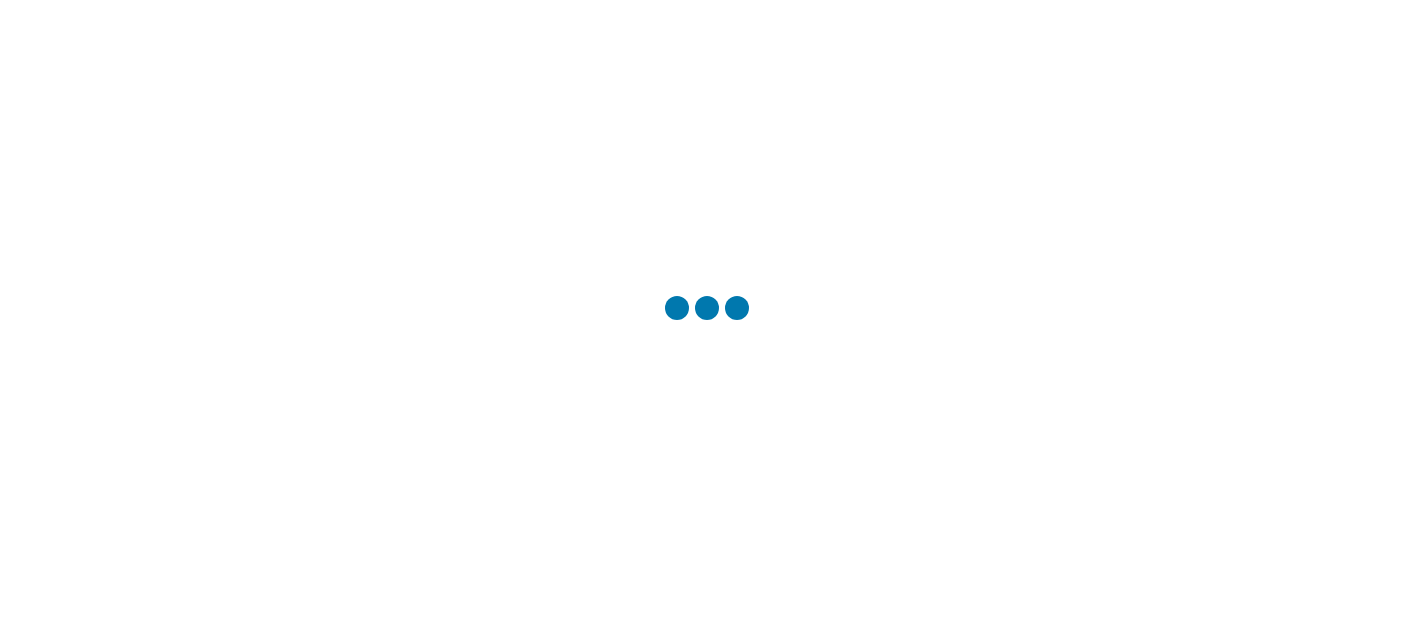 scroll, scrollTop: 0, scrollLeft: 0, axis: both 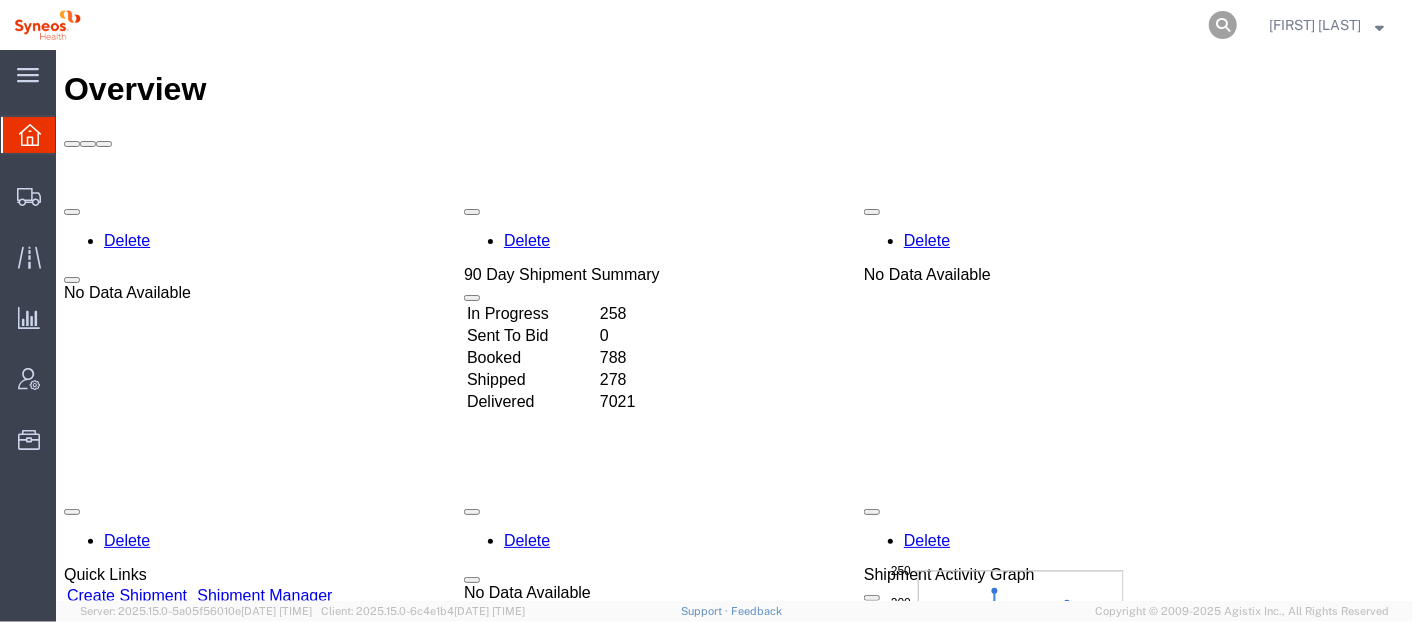 click 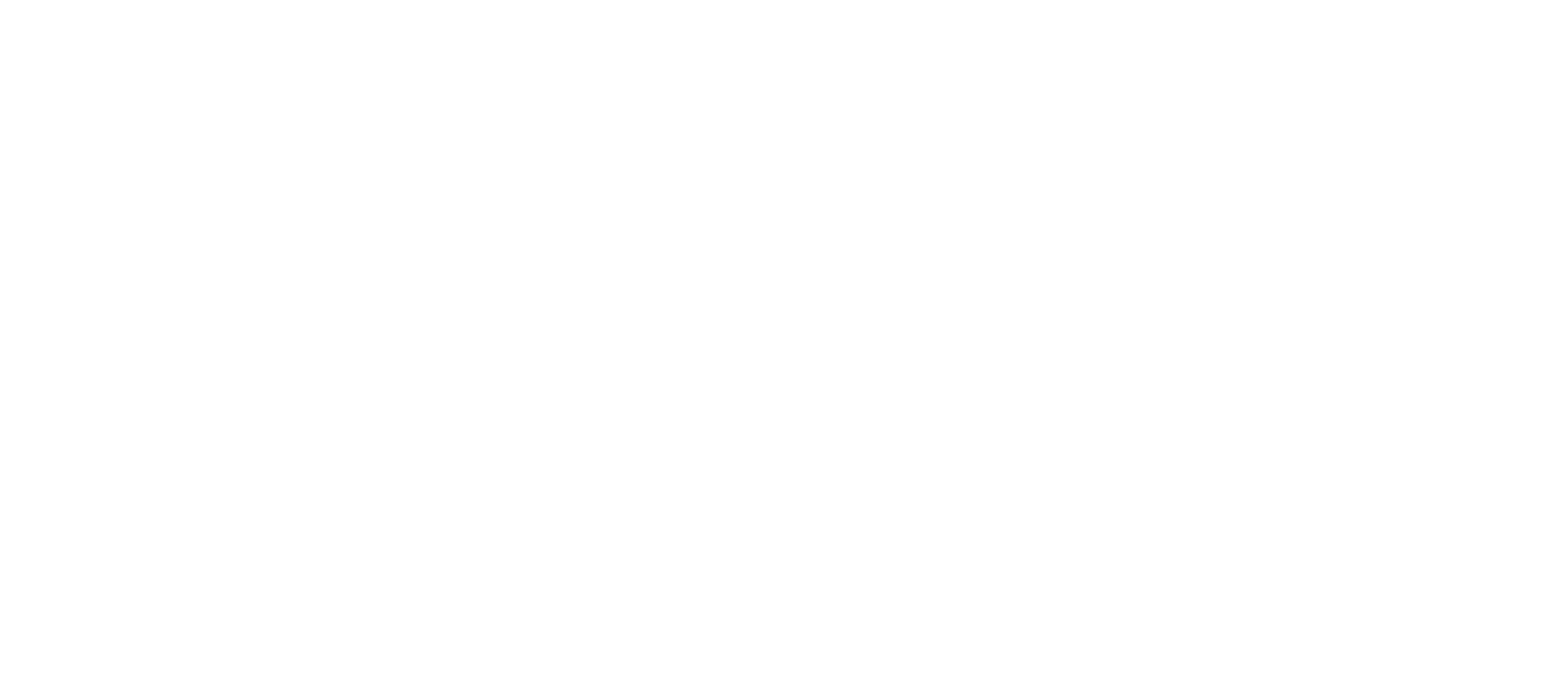 scroll, scrollTop: 0, scrollLeft: 0, axis: both 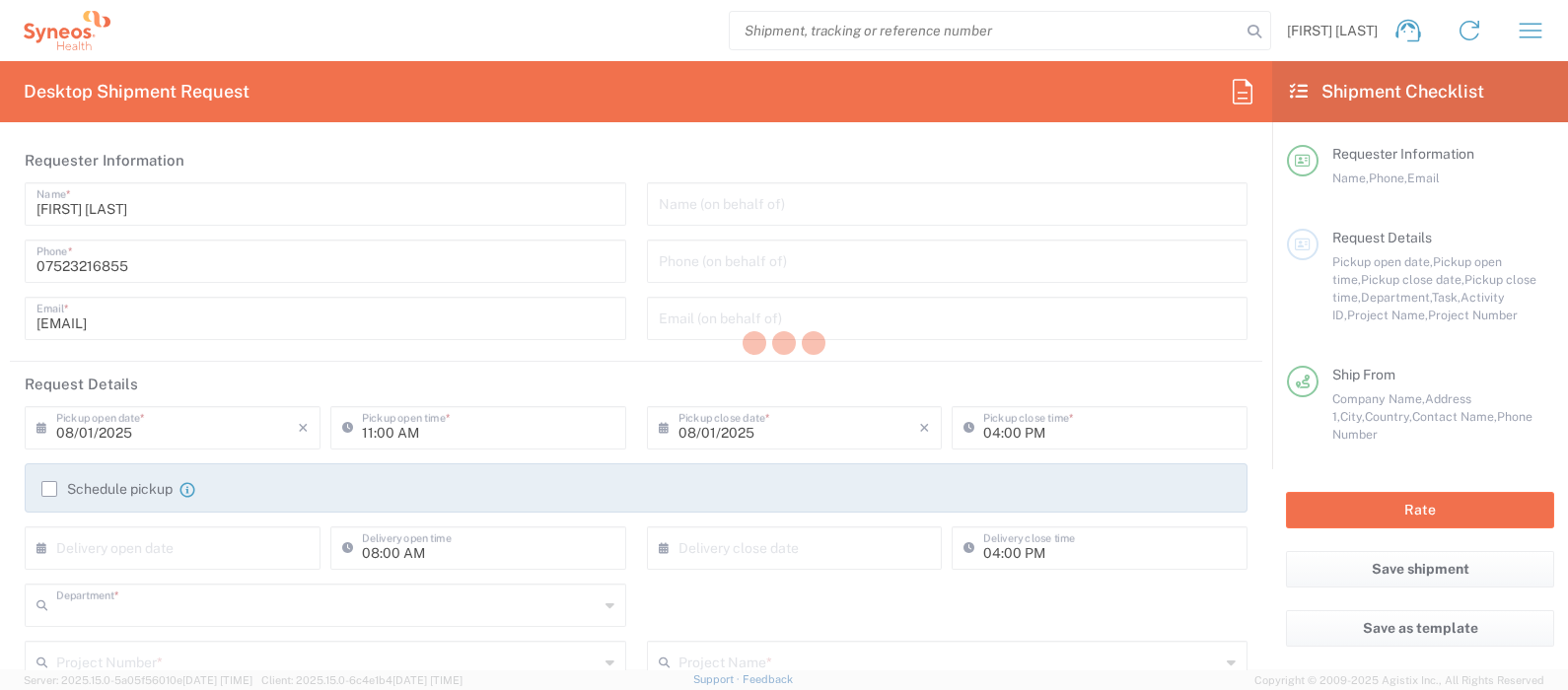 type on "8350" 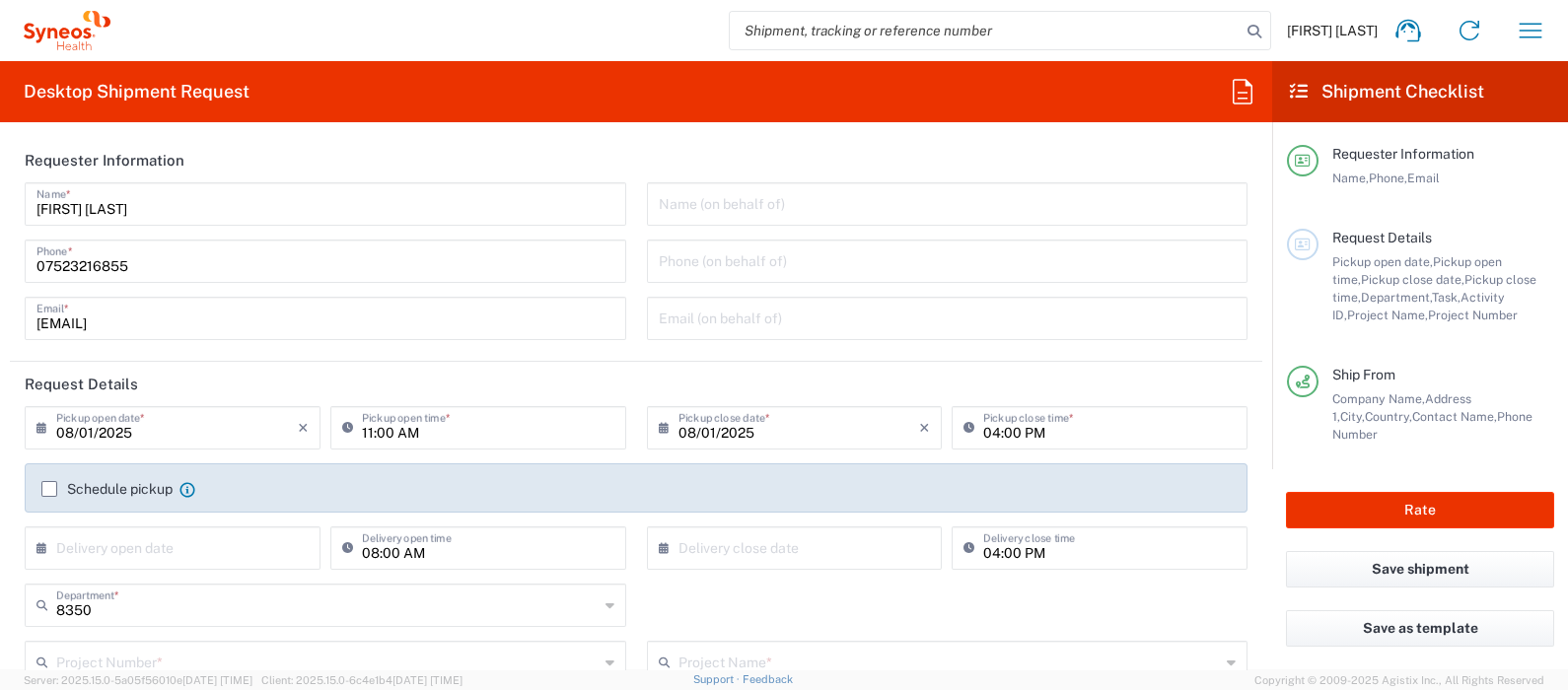 type on "Syneos Health UK Limited" 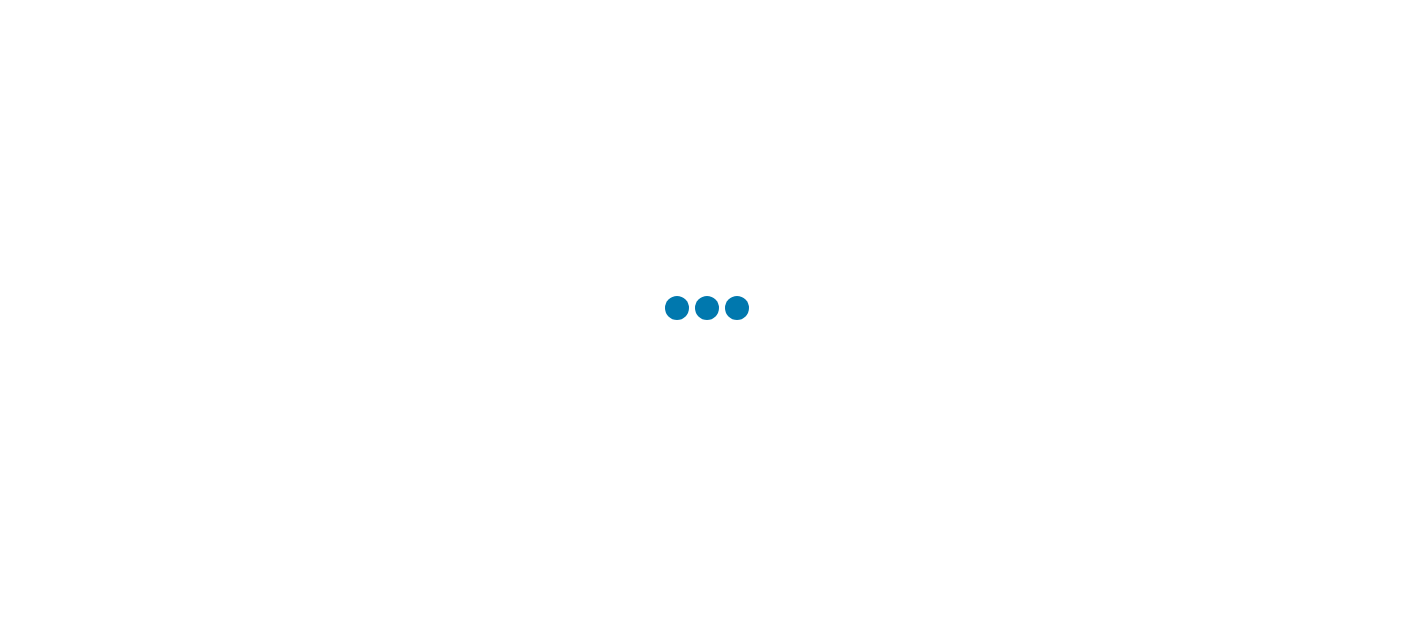 scroll, scrollTop: 0, scrollLeft: 0, axis: both 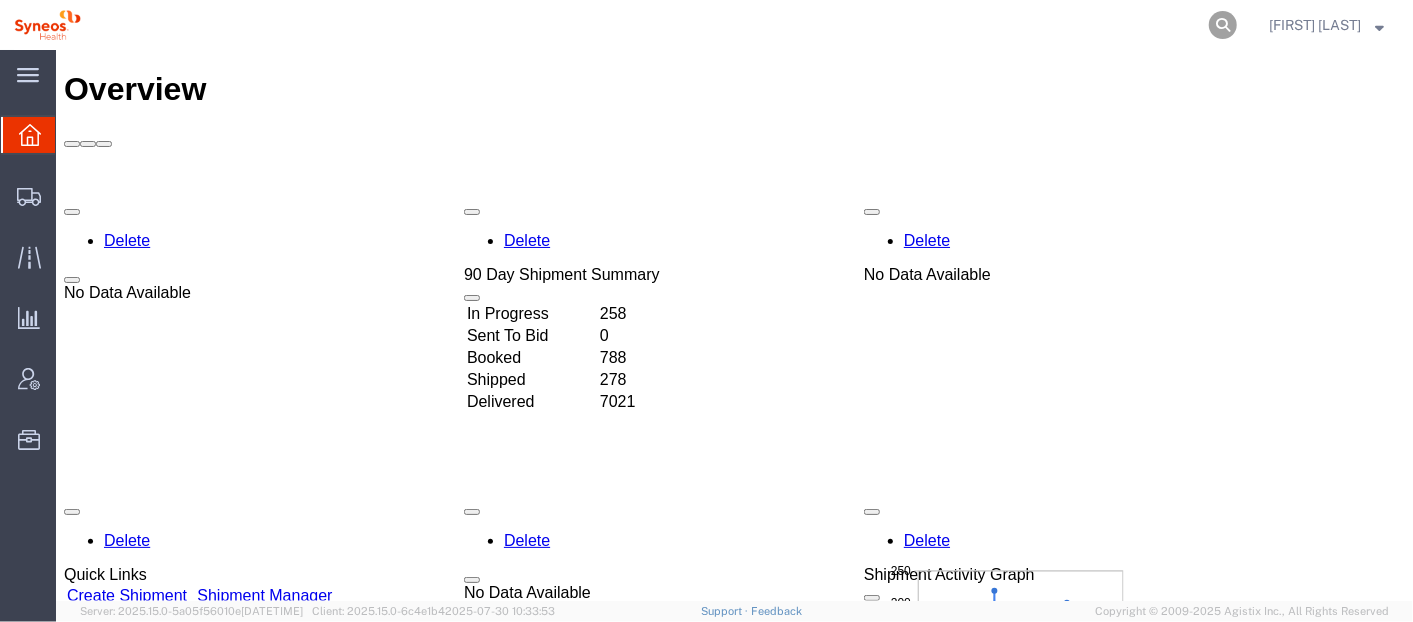 click 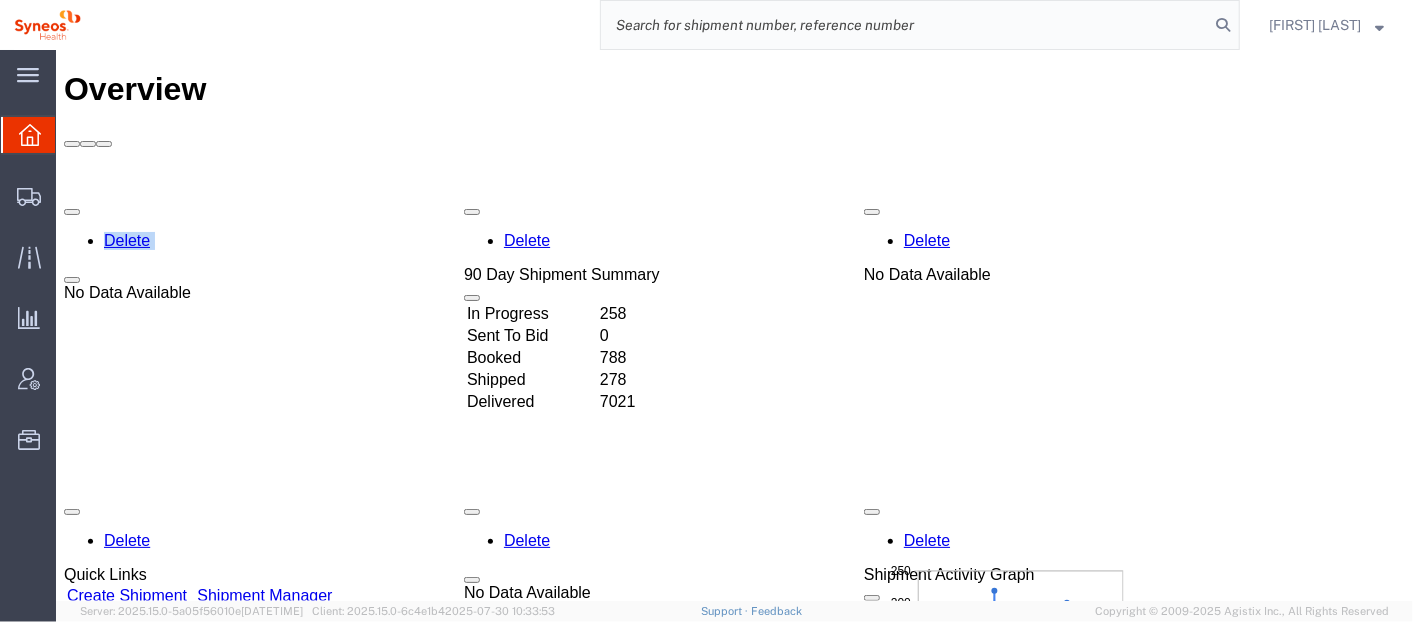 drag, startPoint x: 1152, startPoint y: 109, endPoint x: 896, endPoint y: 23, distance: 270.05927 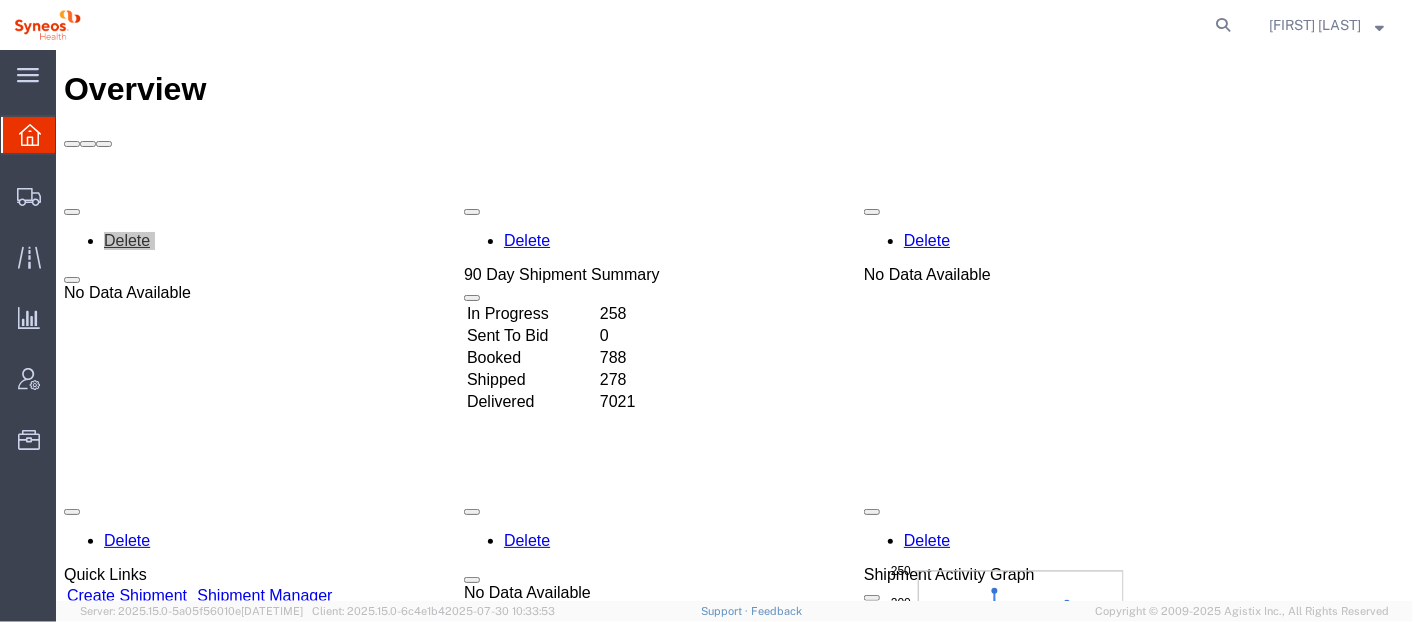click 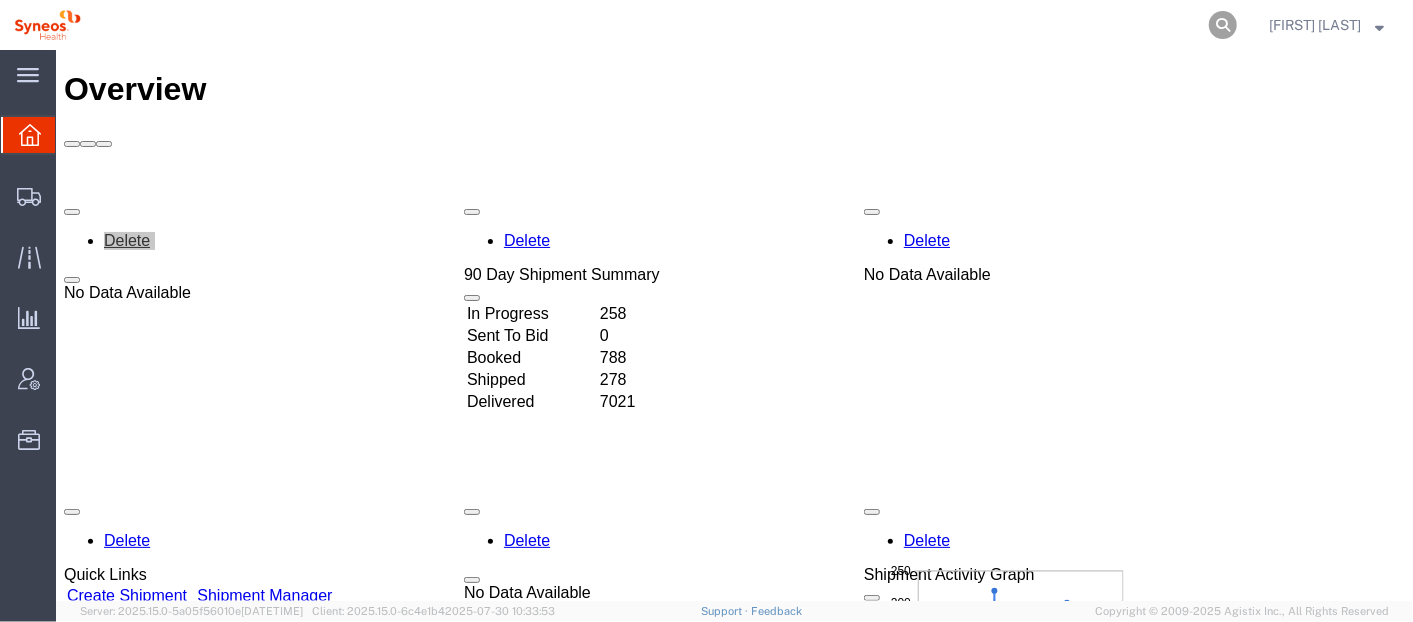 click 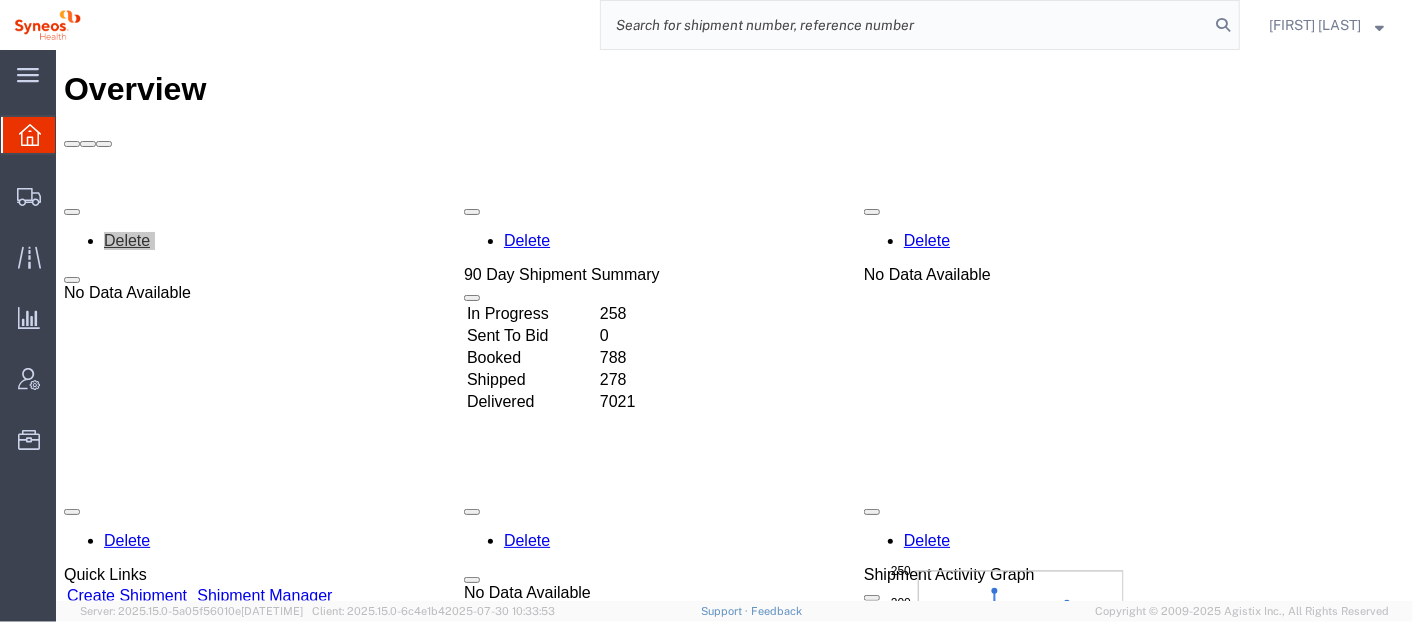 click 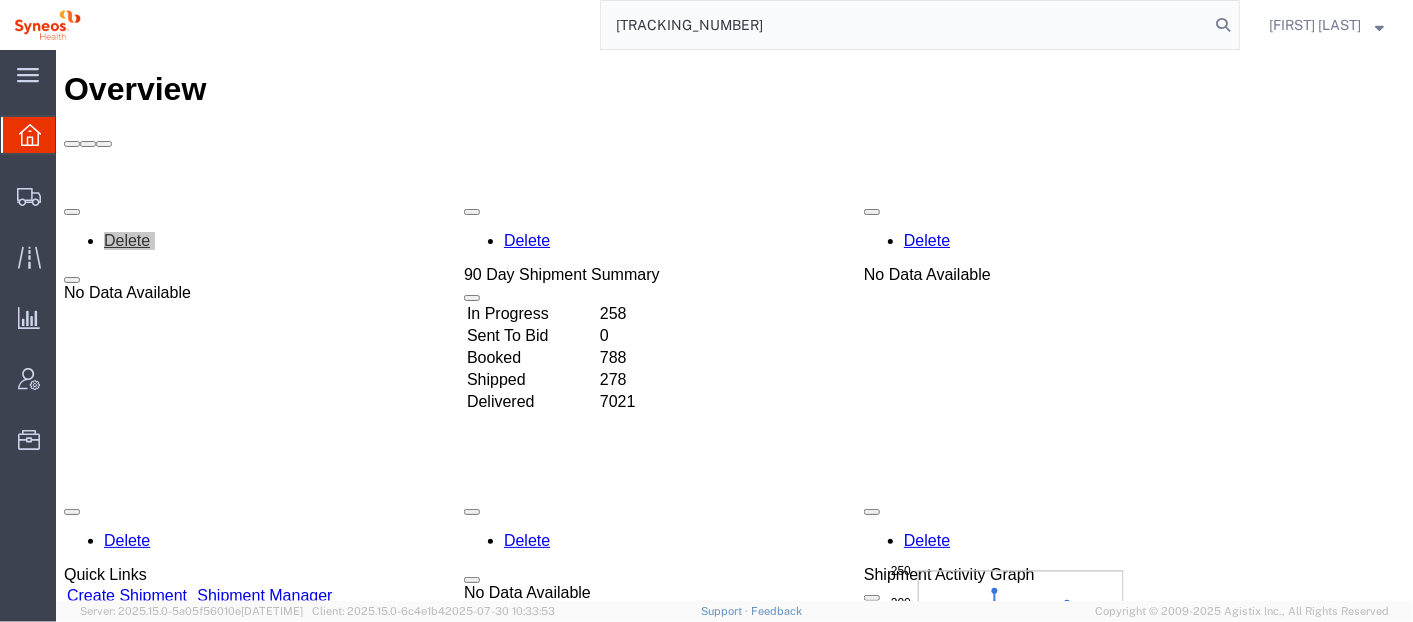 type on "391235447907" 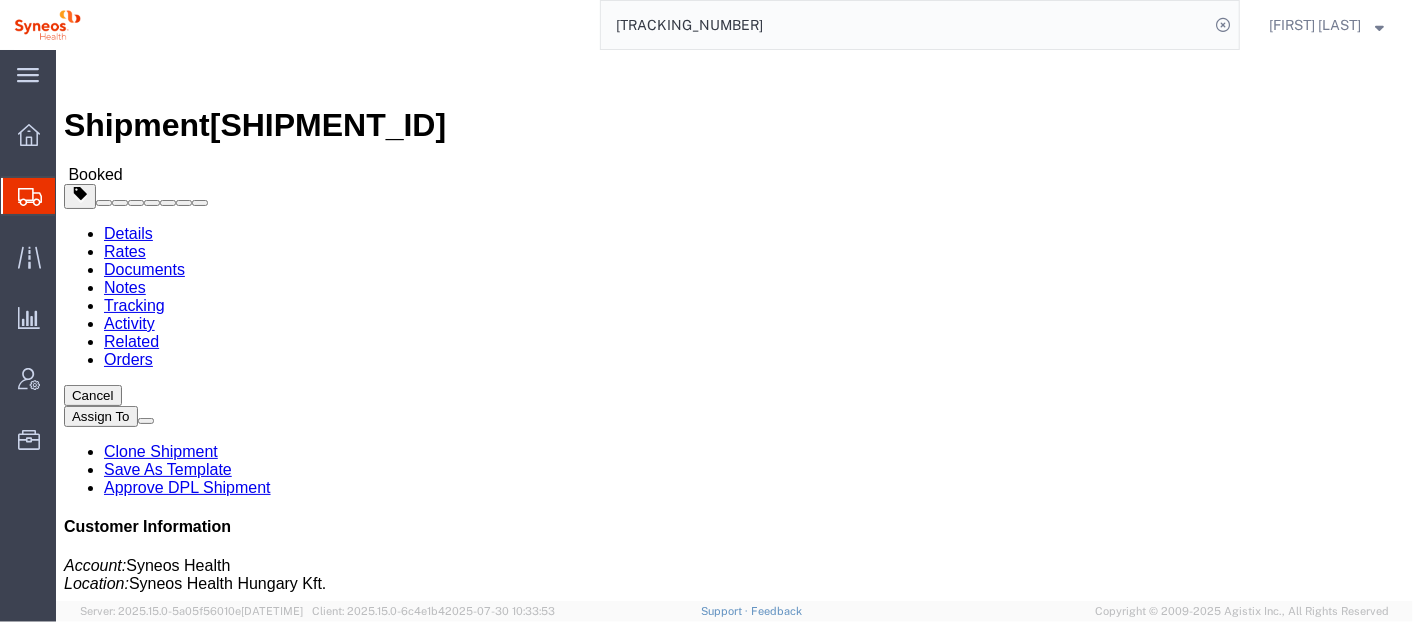 click on "Activity" 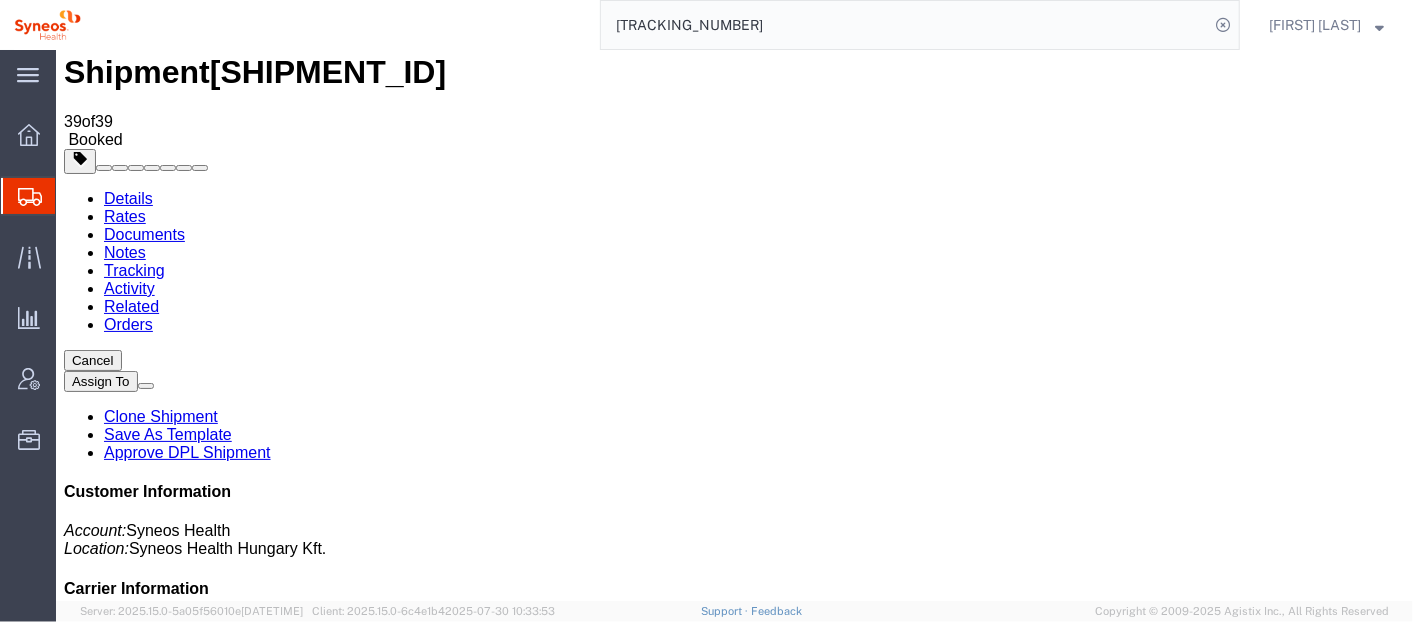 scroll, scrollTop: 0, scrollLeft: 0, axis: both 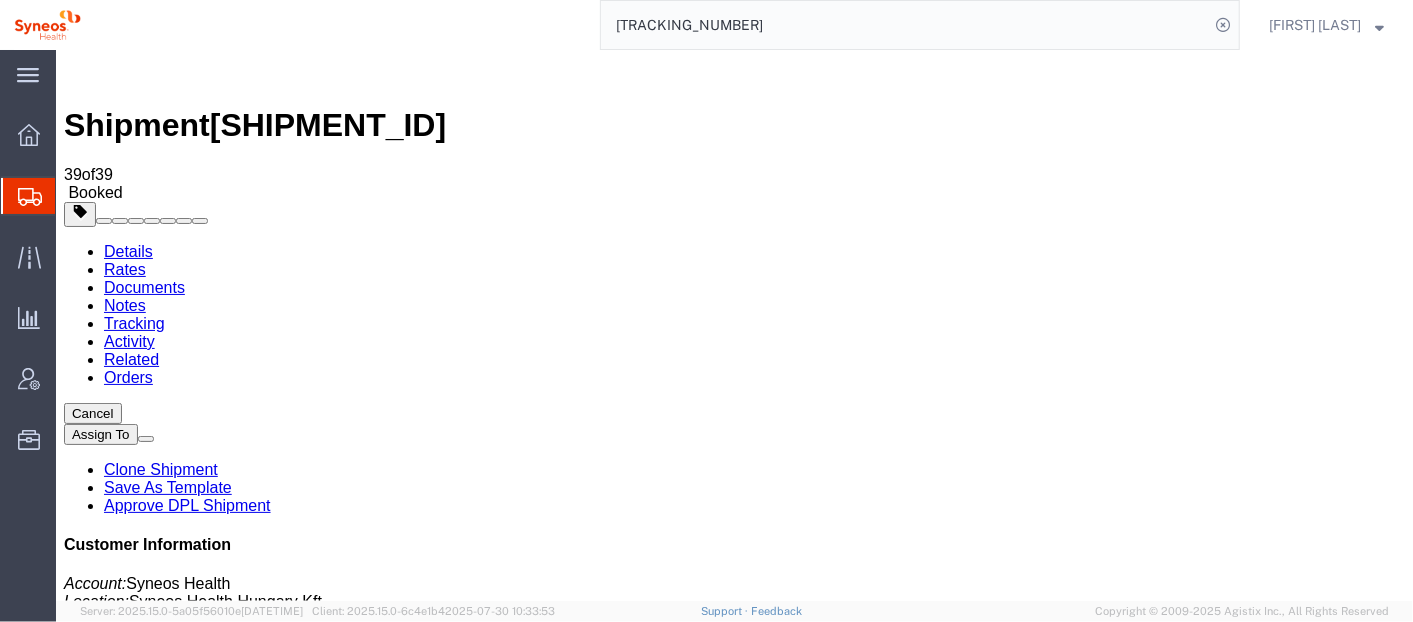 click on "Details" at bounding box center (127, 250) 